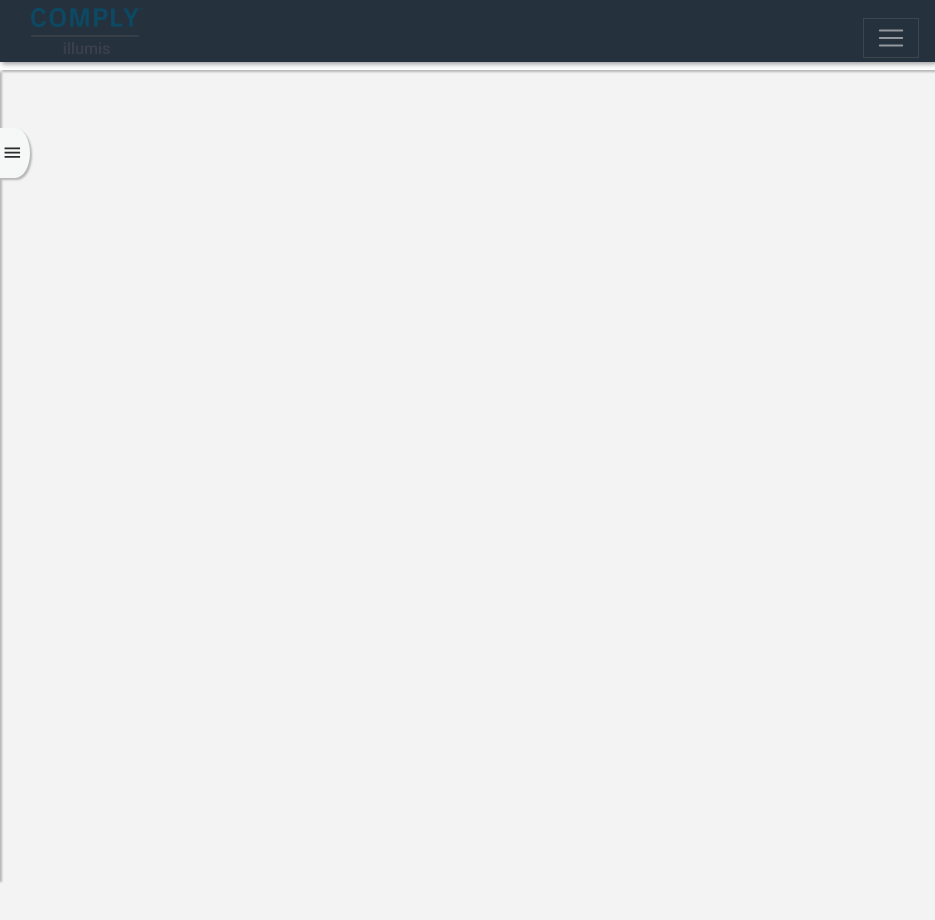 scroll, scrollTop: 102, scrollLeft: 0, axis: vertical 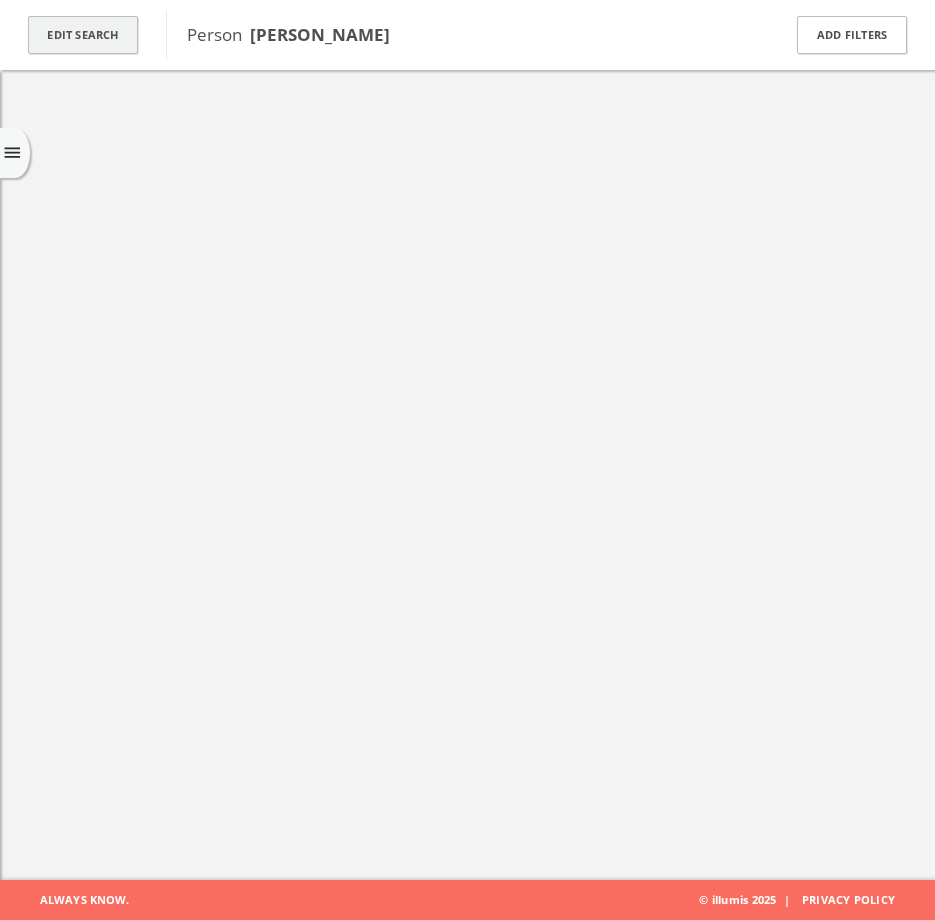 click on "Edit Search" at bounding box center [83, 35] 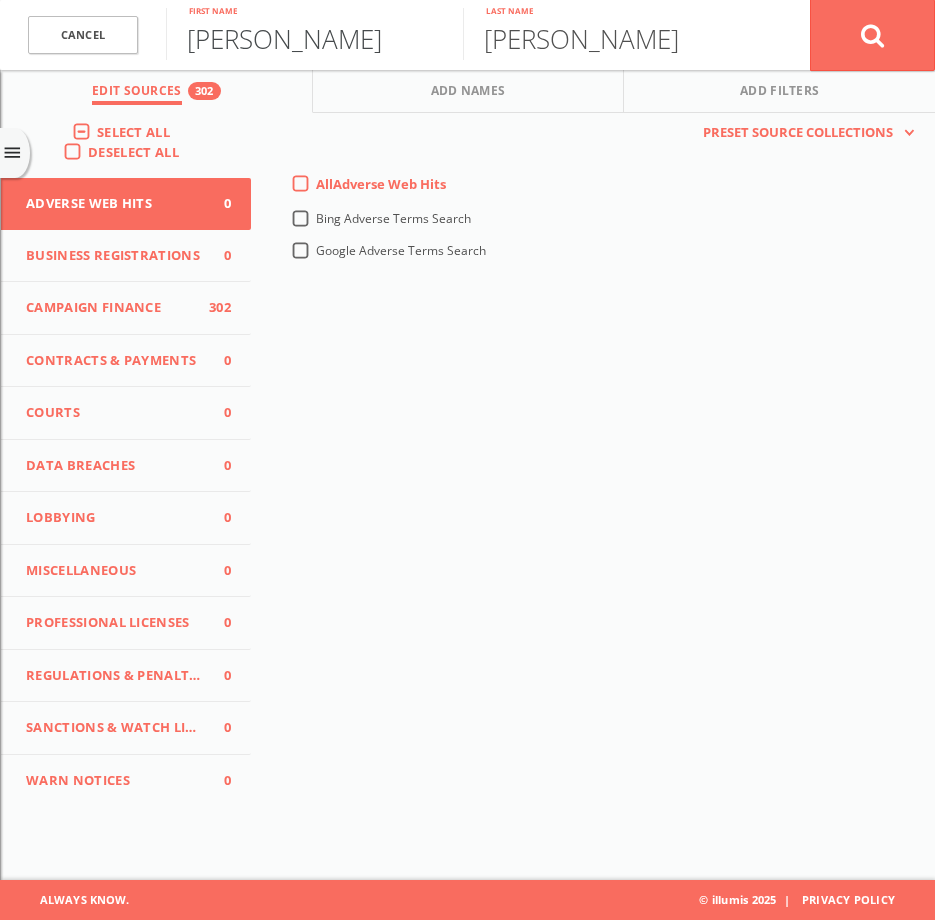 drag, startPoint x: 248, startPoint y: 36, endPoint x: 125, endPoint y: 67, distance: 126.84637 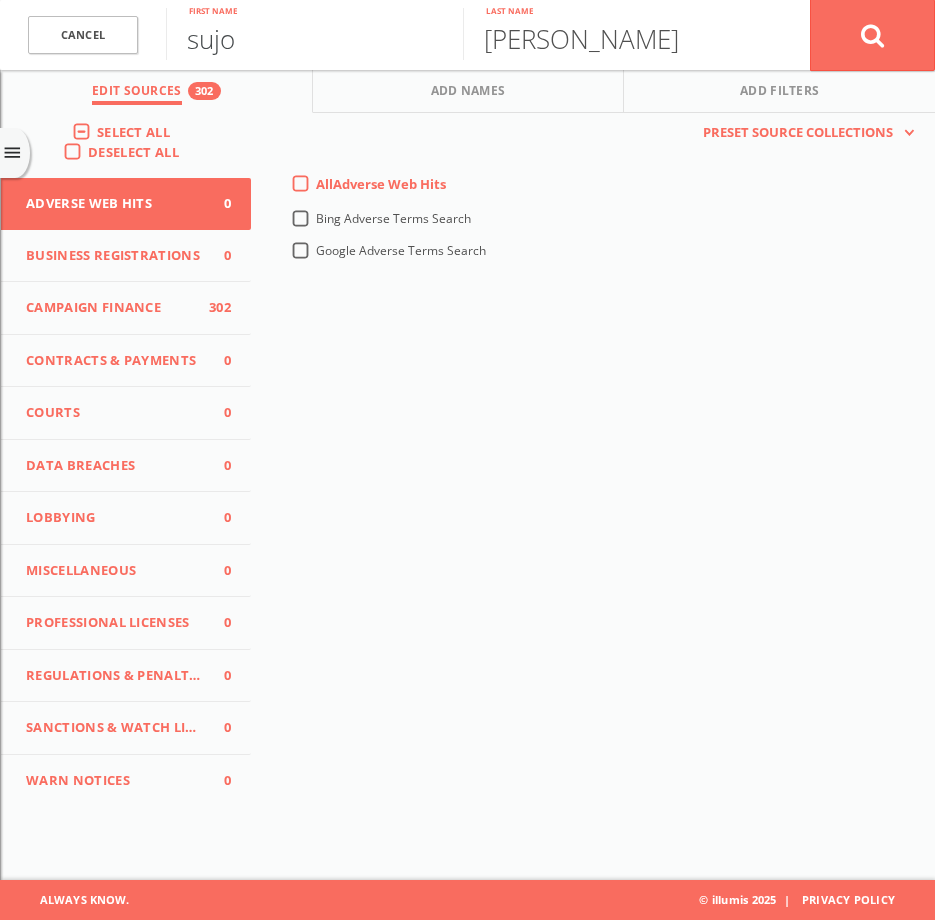 type on "sujo" 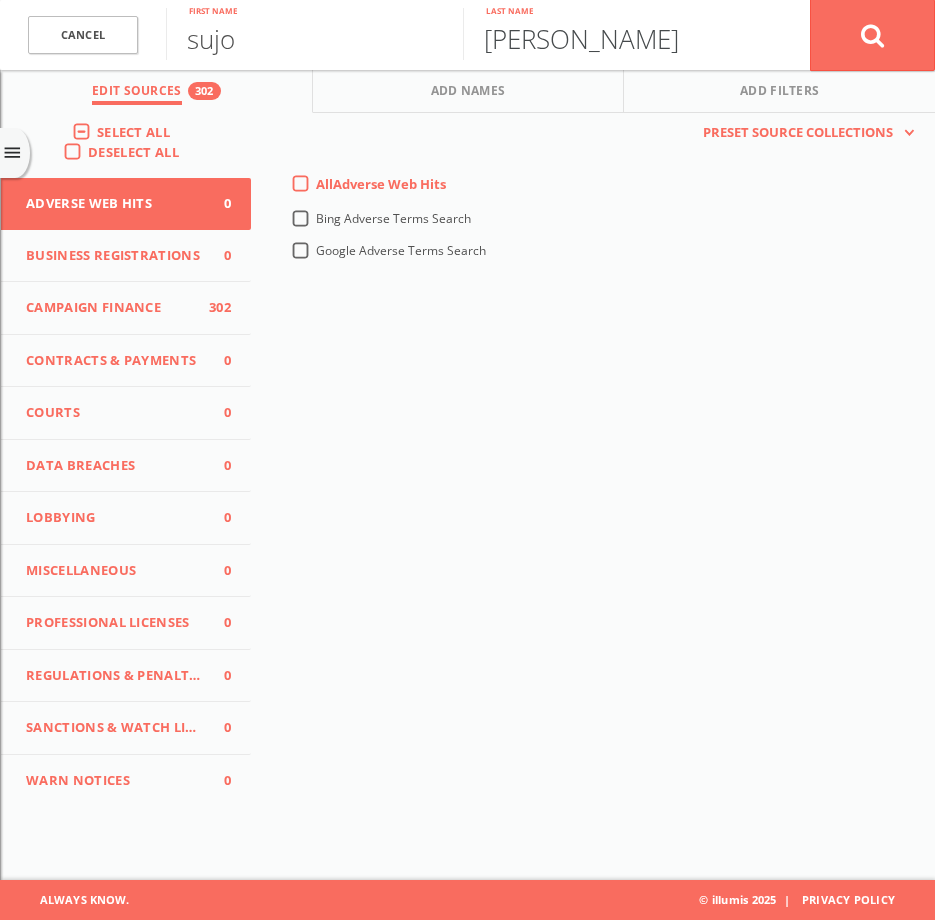 drag, startPoint x: 621, startPoint y: 42, endPoint x: 483, endPoint y: 46, distance: 138.05795 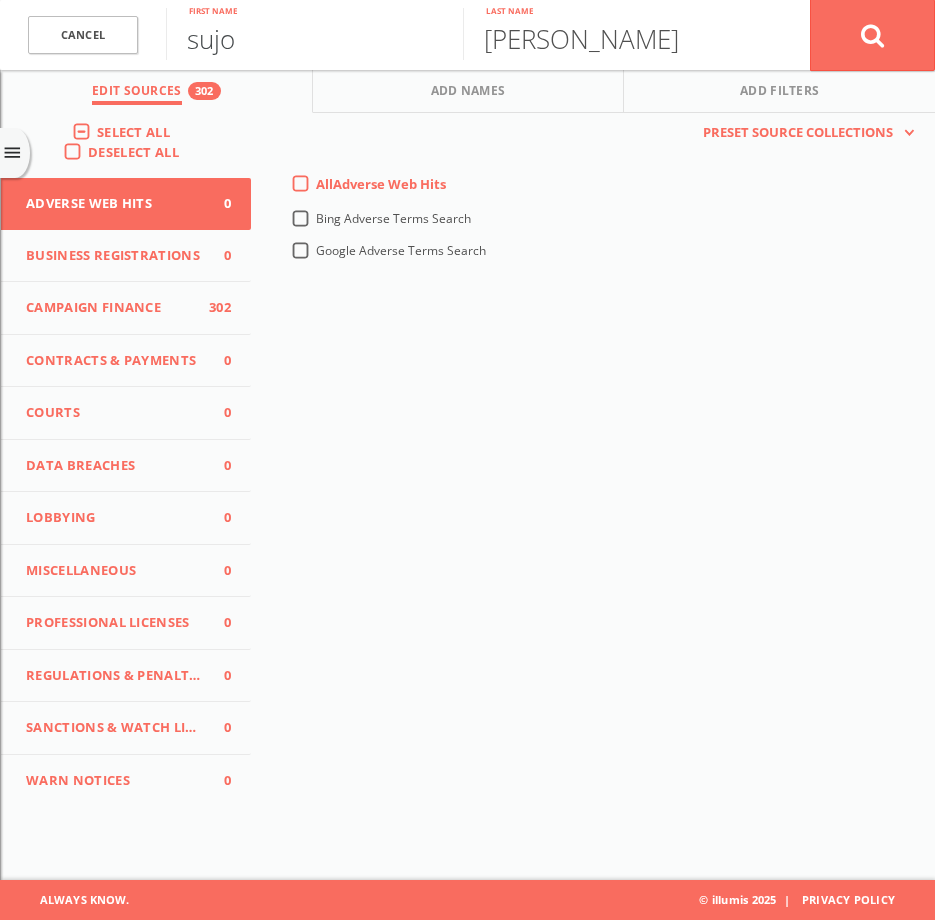 click on "sujo" at bounding box center (314, 34) 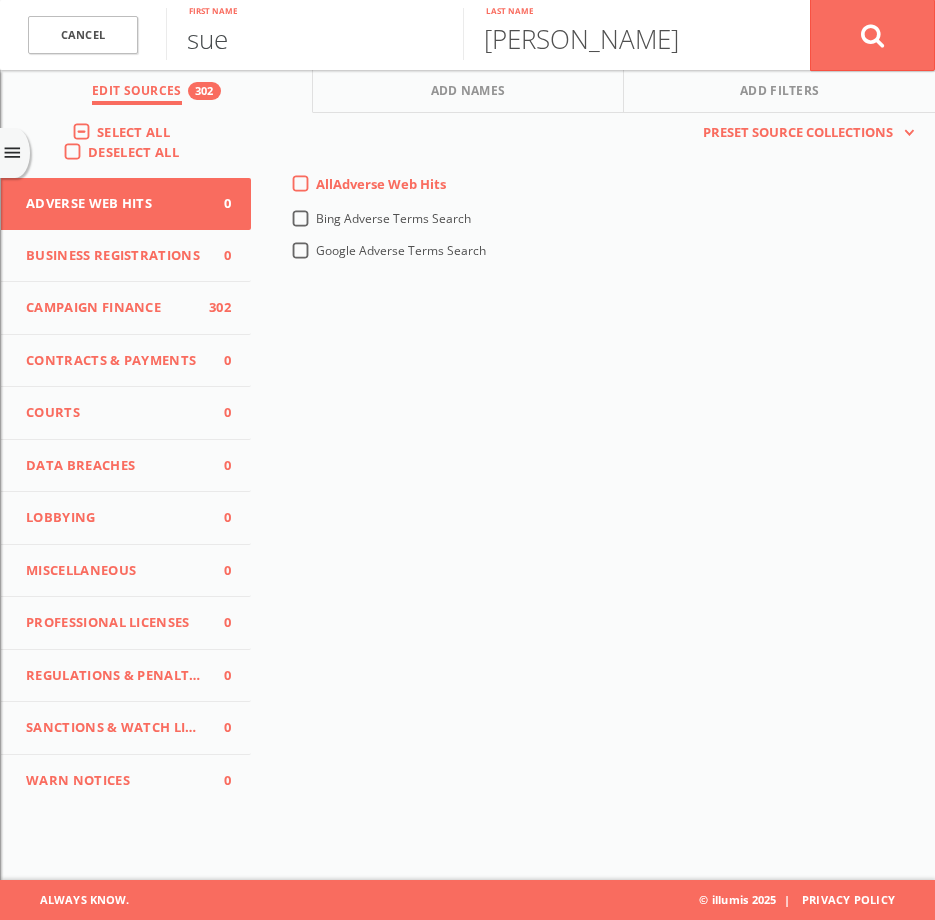 type on "sue" 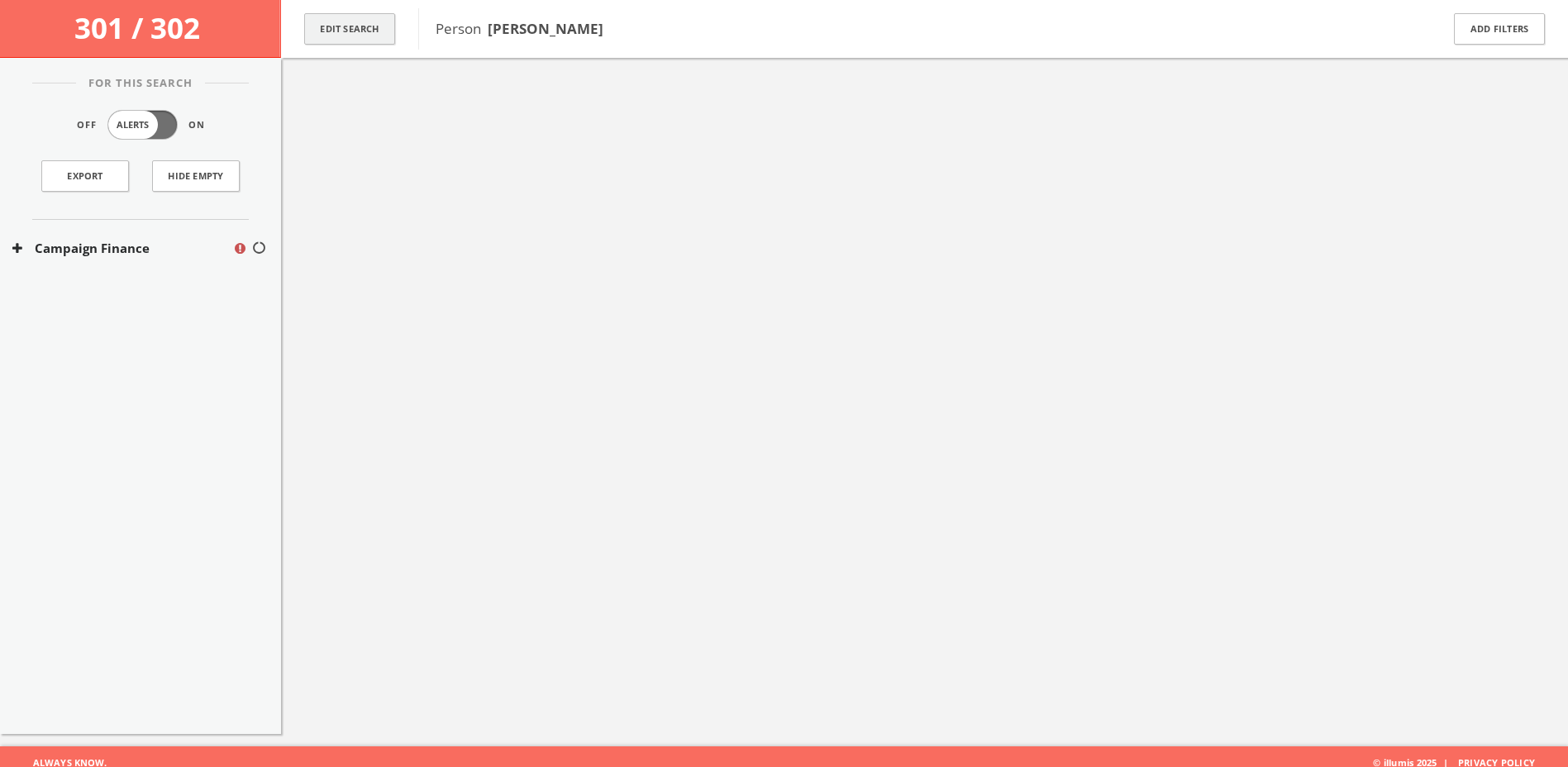 click on "Edit Search" at bounding box center [350, 29] 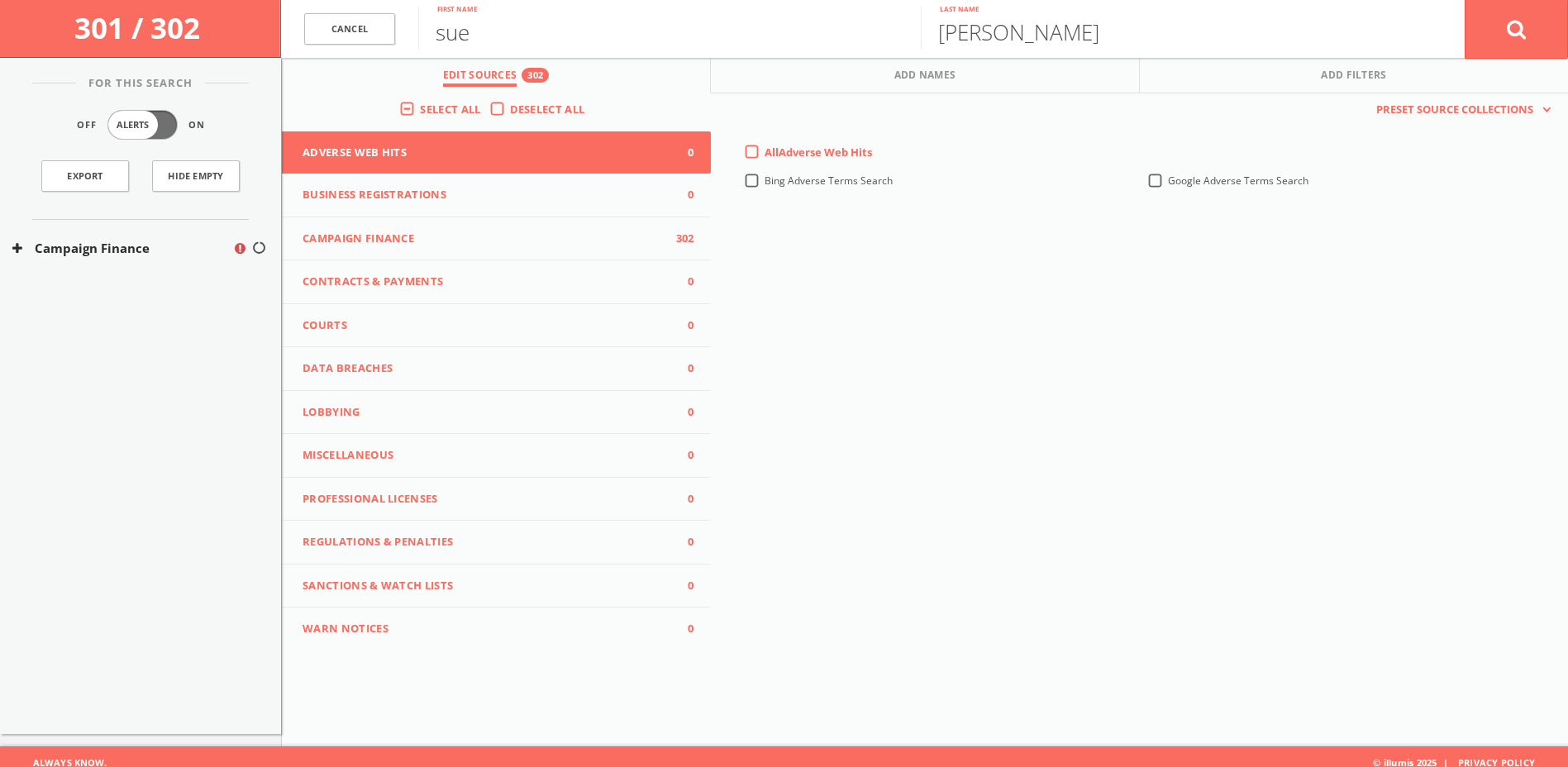 drag, startPoint x: 507, startPoint y: 36, endPoint x: 455, endPoint y: 43, distance: 52.469038 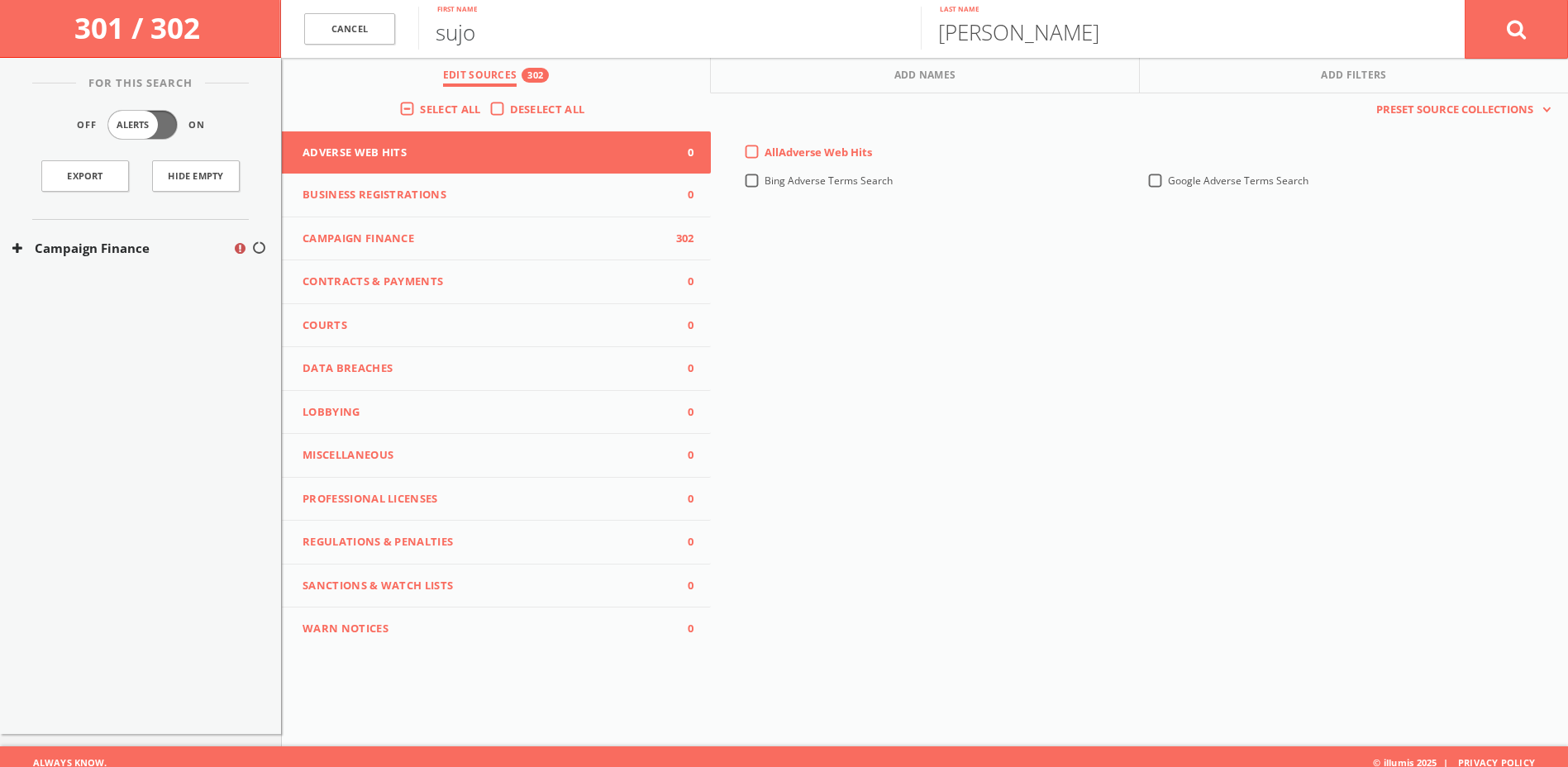 type on "sujo" 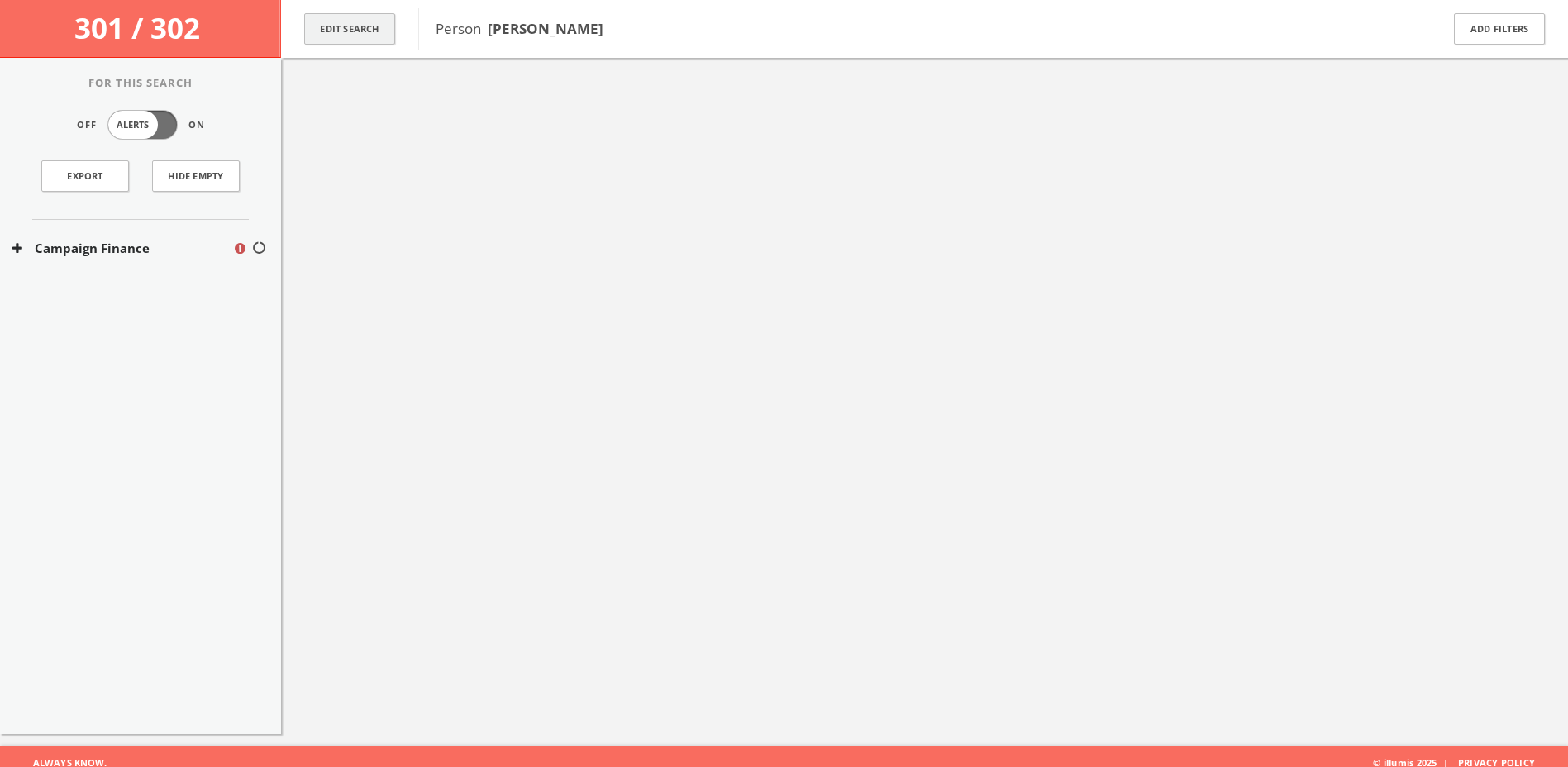 click on "Edit Search" at bounding box center [350, 29] 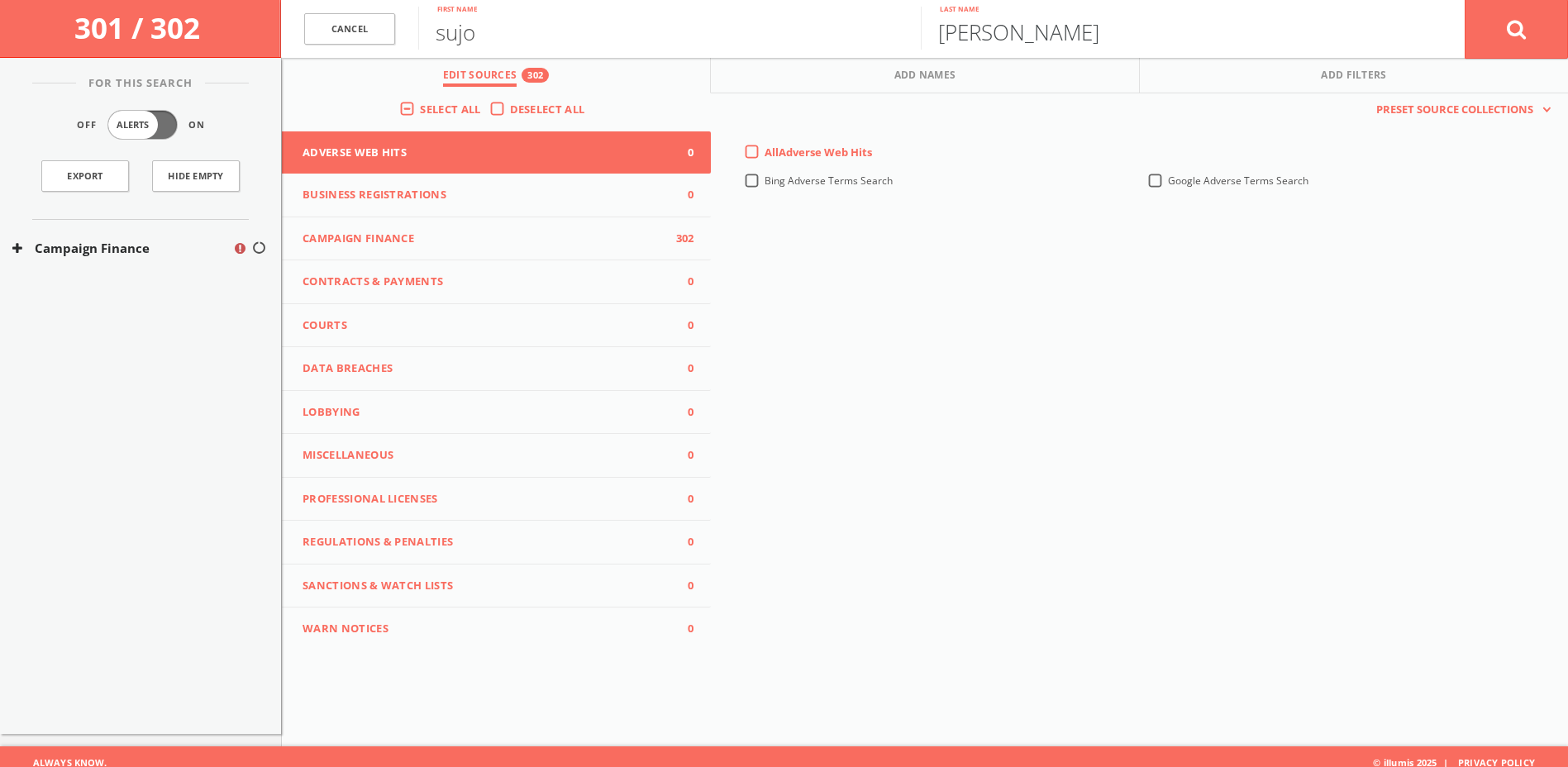 drag, startPoint x: 1065, startPoint y: 37, endPoint x: 914, endPoint y: 39, distance: 151.01324 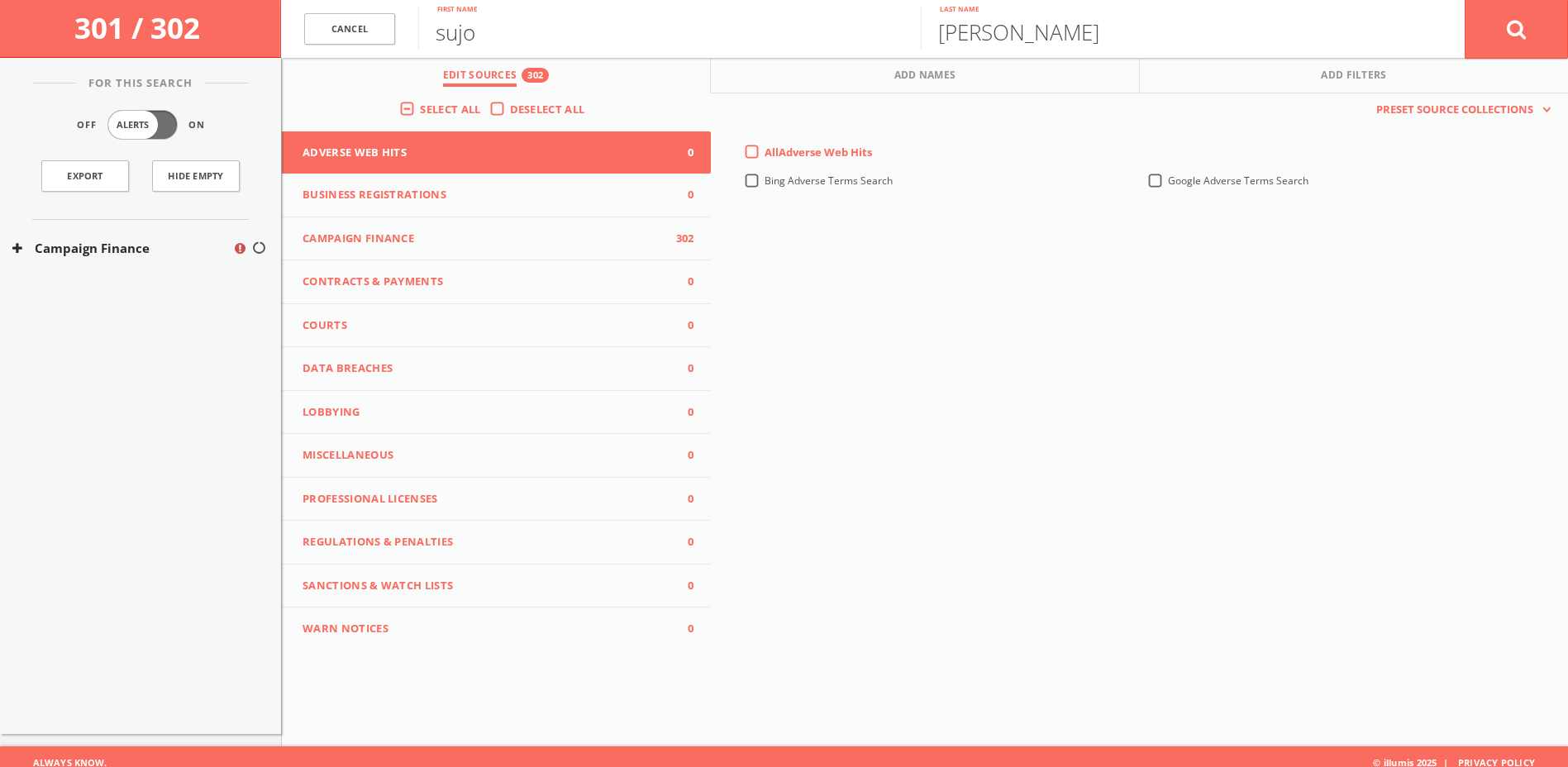 drag, startPoint x: 476, startPoint y: 50, endPoint x: 452, endPoint y: 49, distance: 24.020824 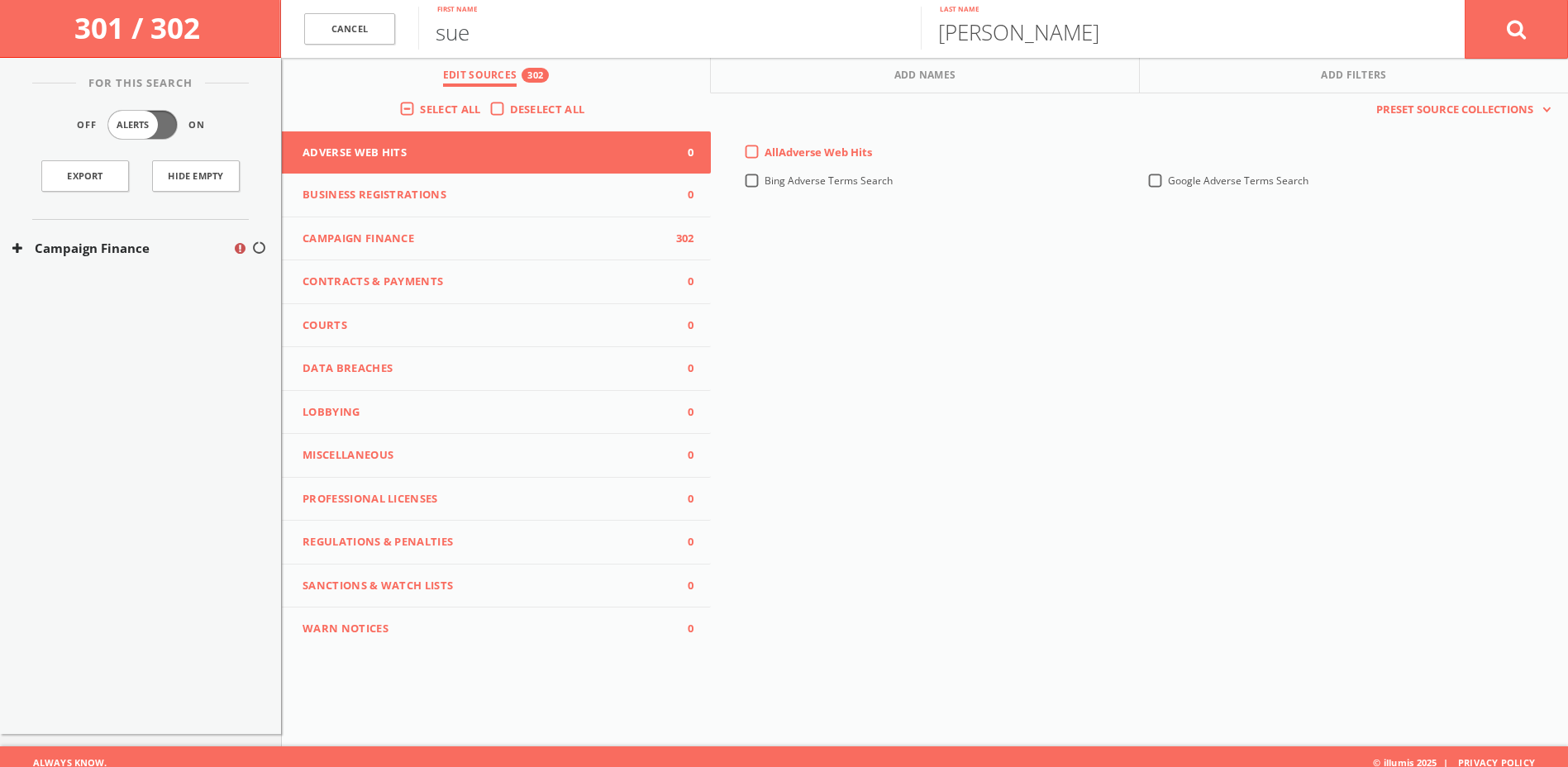 type on "sue" 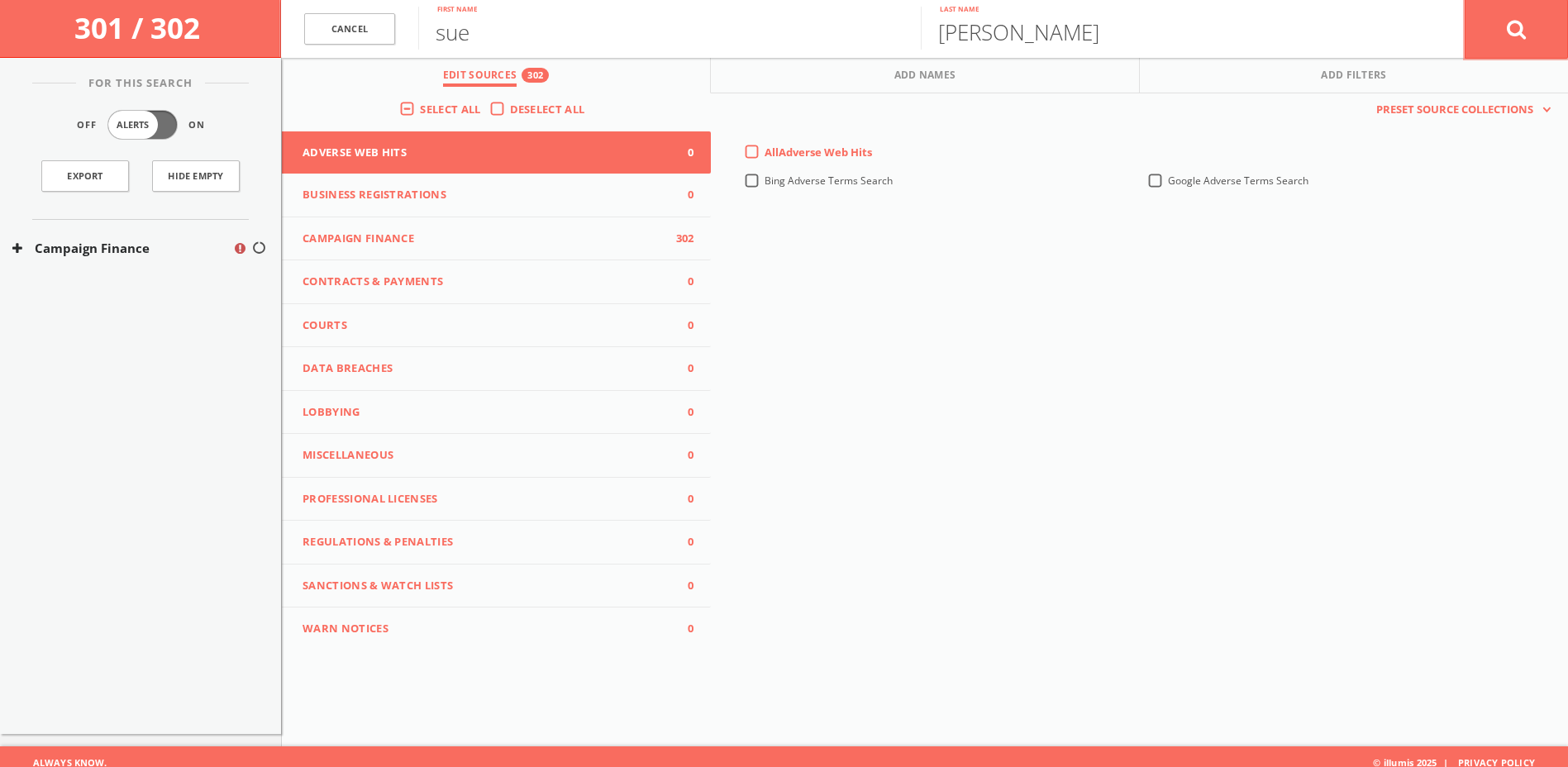 click at bounding box center (1517, 29) 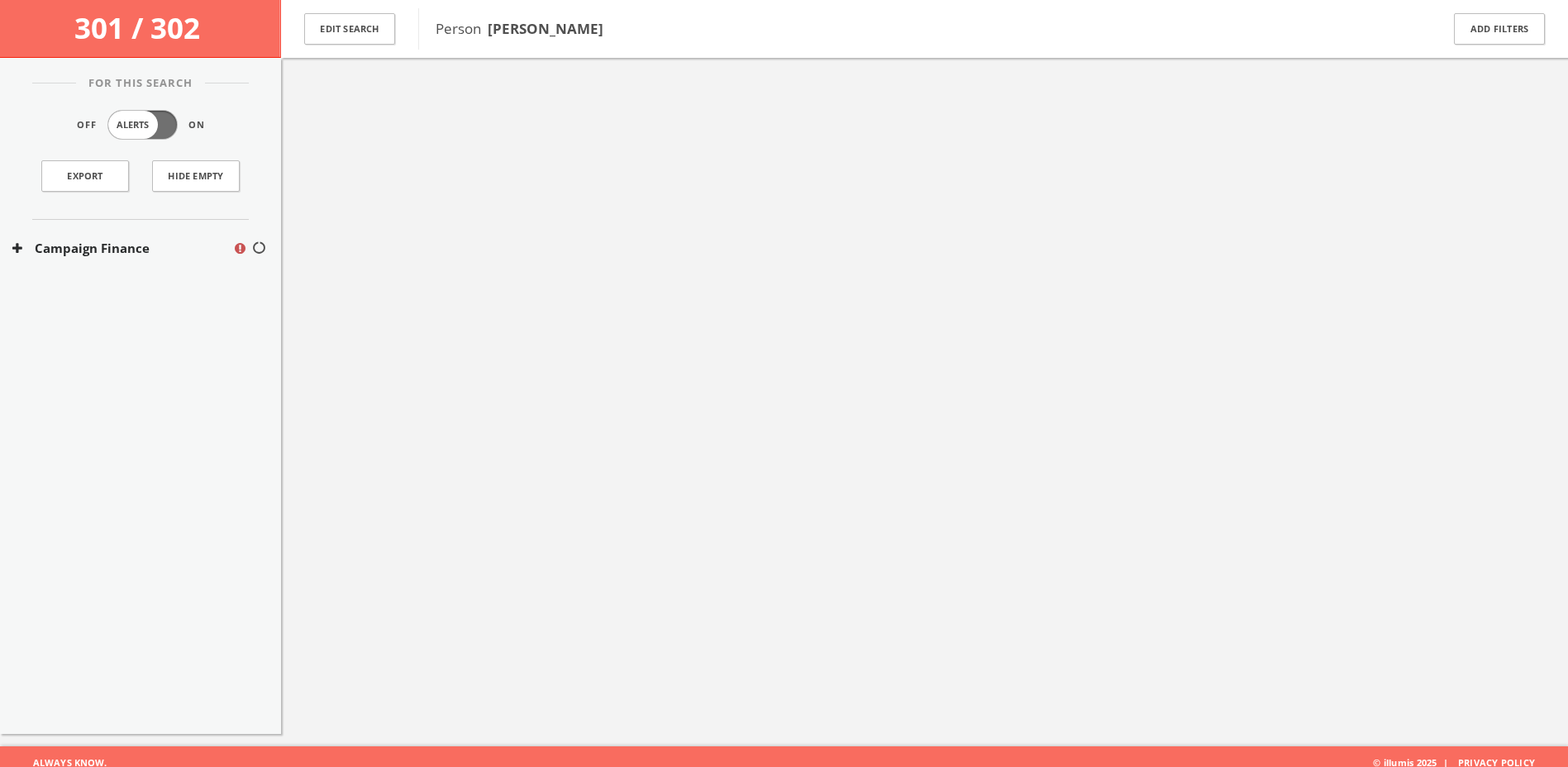 click on "Edit Search" at bounding box center [350, 29] 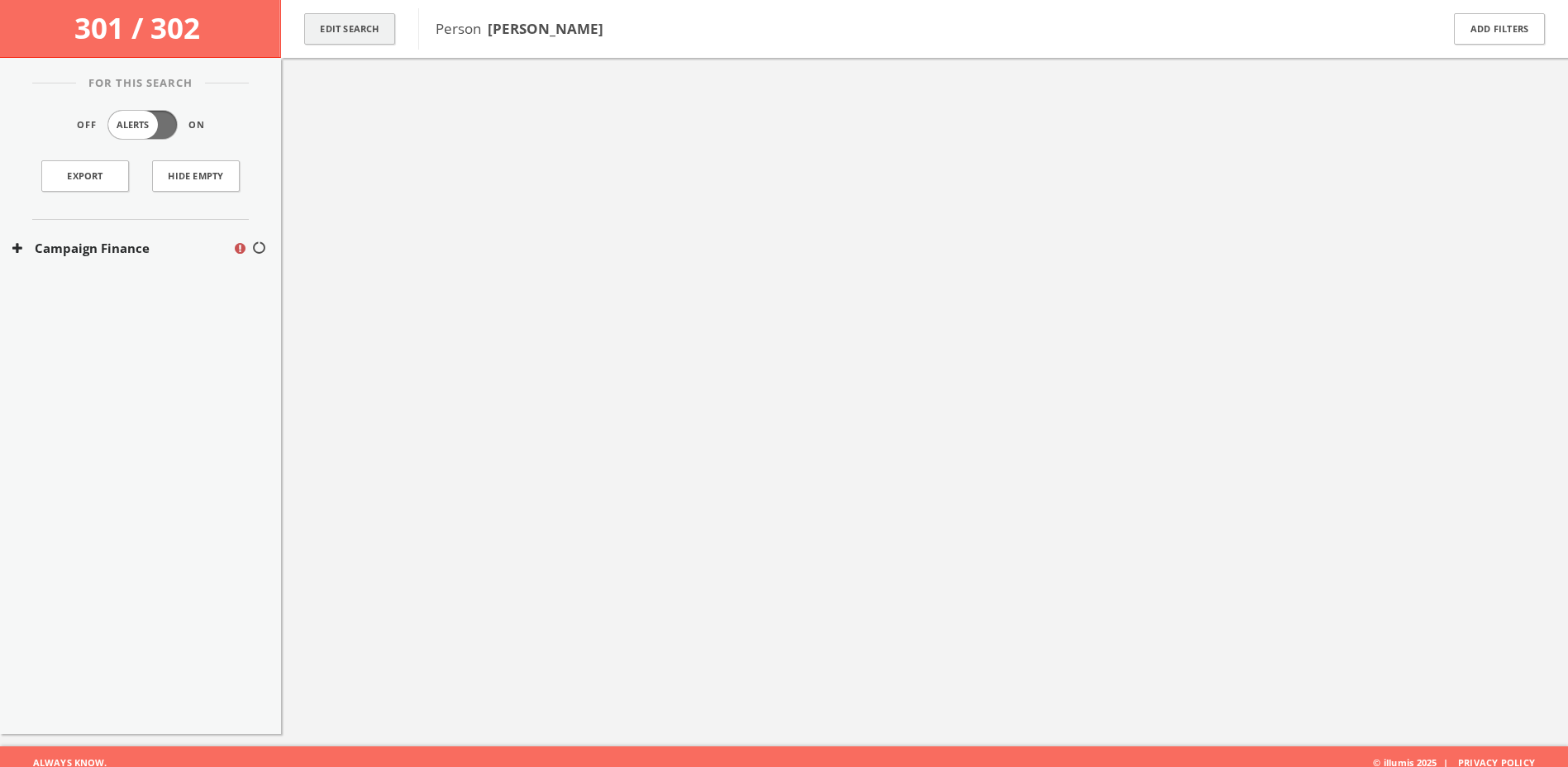 click on "Edit Search" at bounding box center [350, 29] 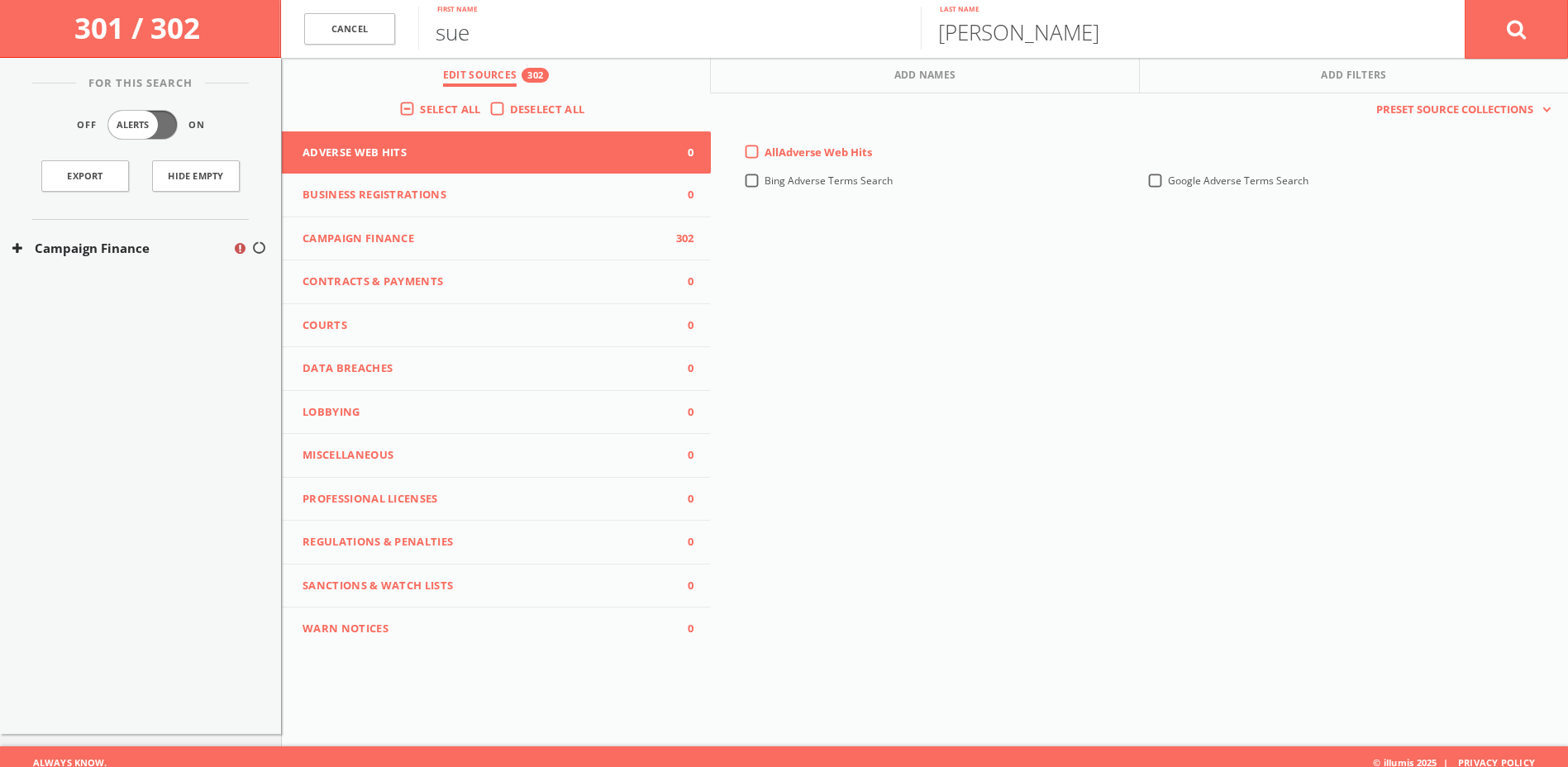 drag, startPoint x: 530, startPoint y: 36, endPoint x: 466, endPoint y: 45, distance: 64.62971 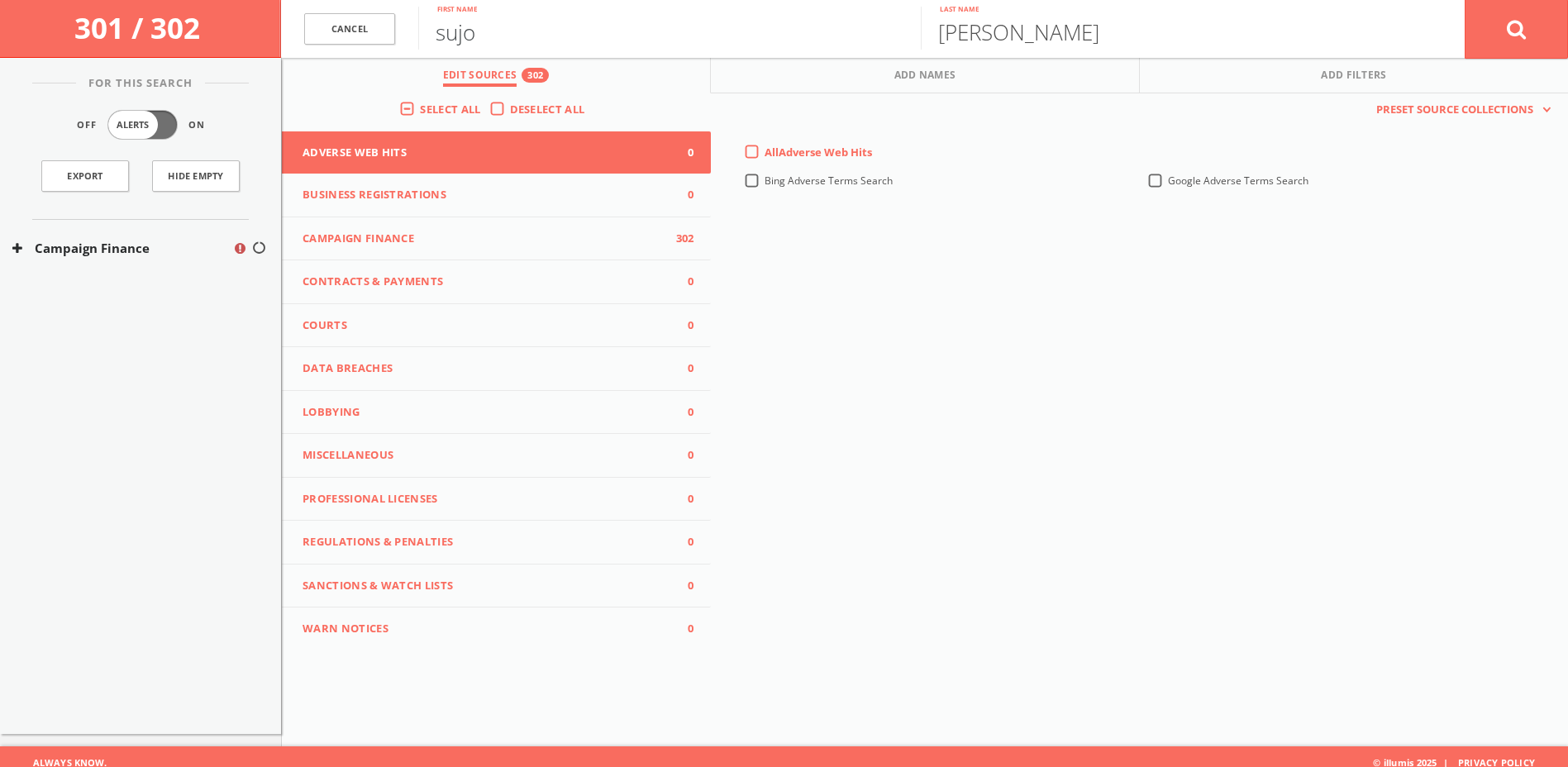 type on "sujo" 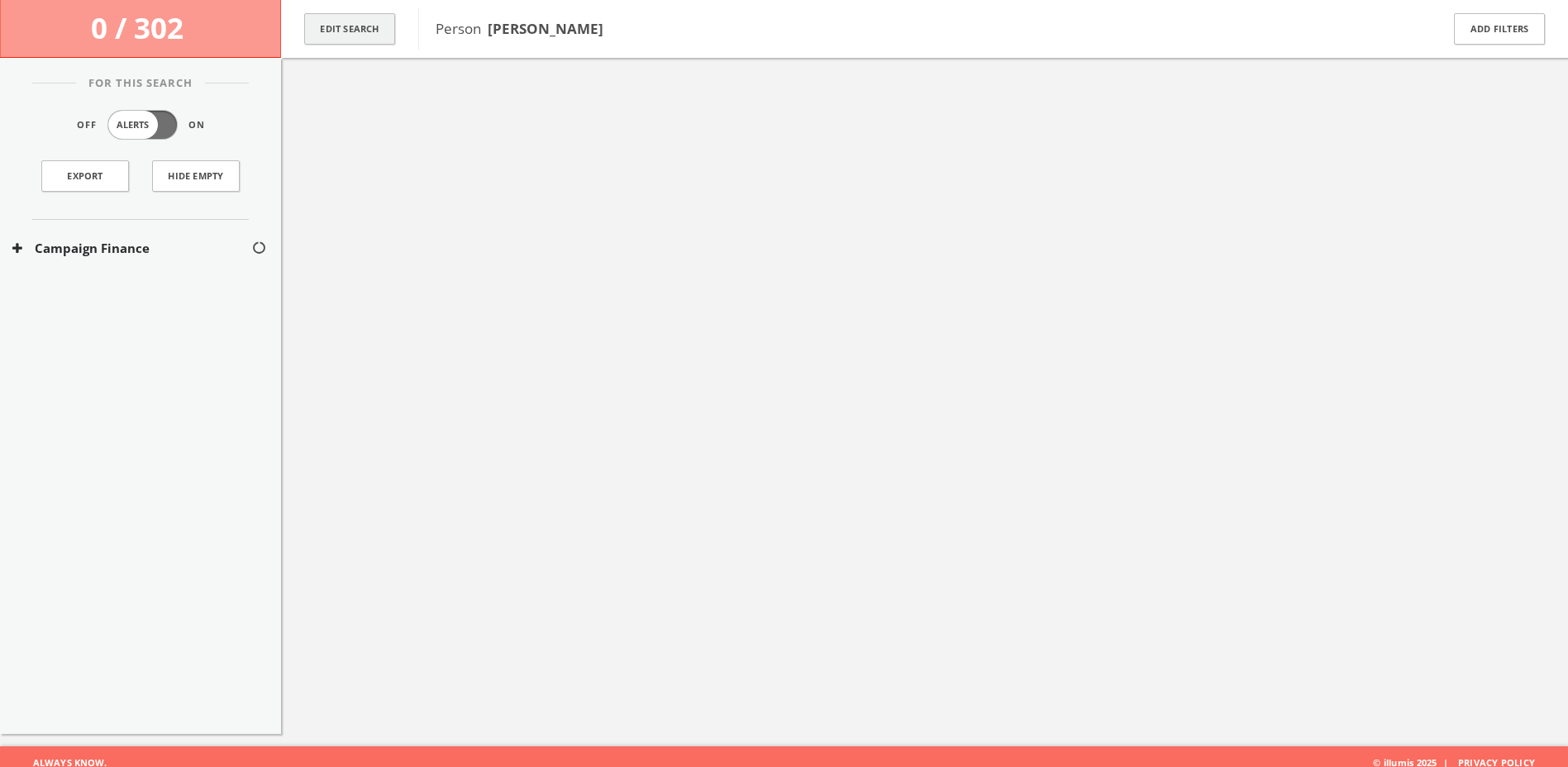 click on "Edit Search" at bounding box center [350, 29] 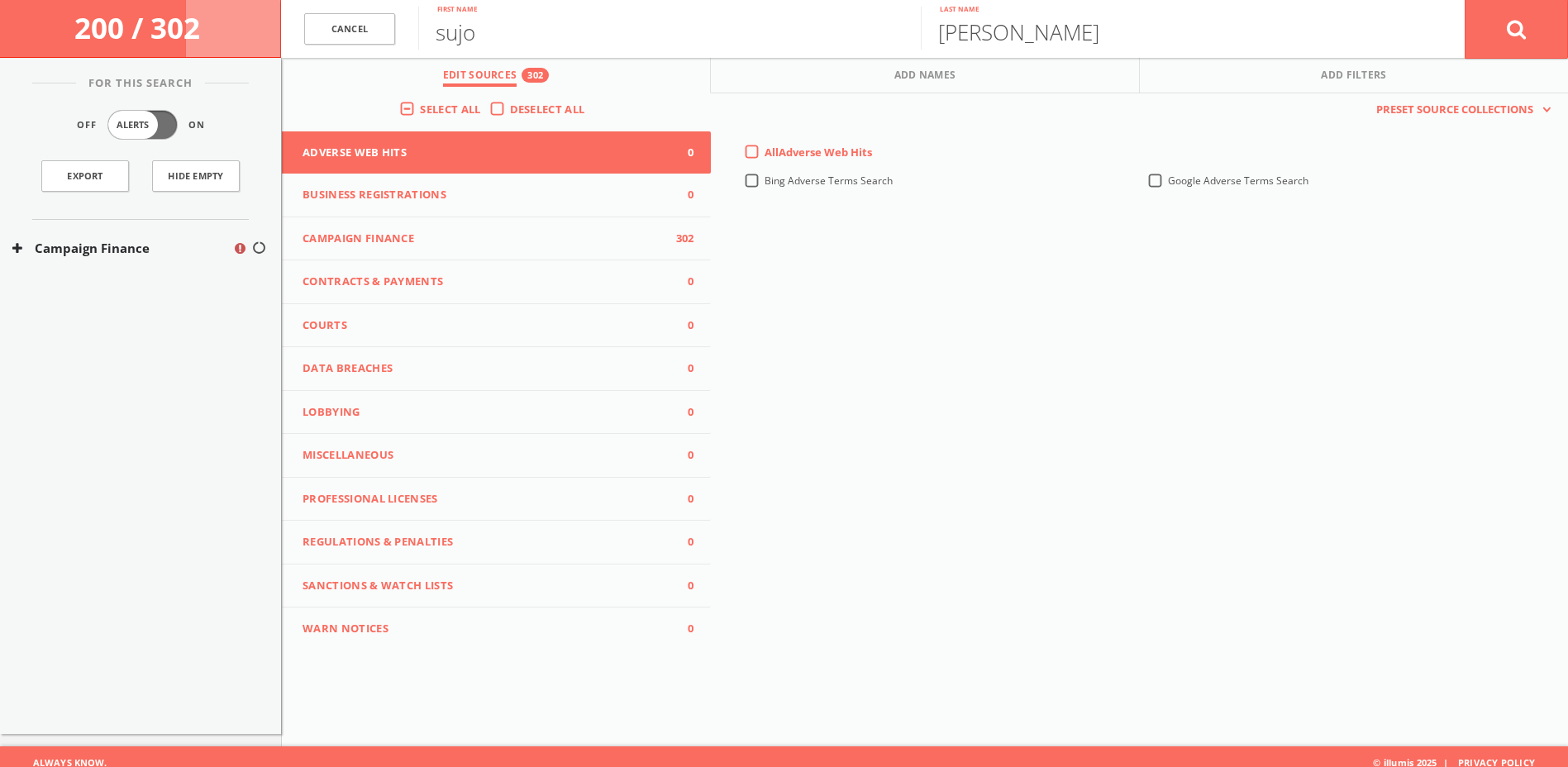click on "Edit Sources" at bounding box center (480, 77) 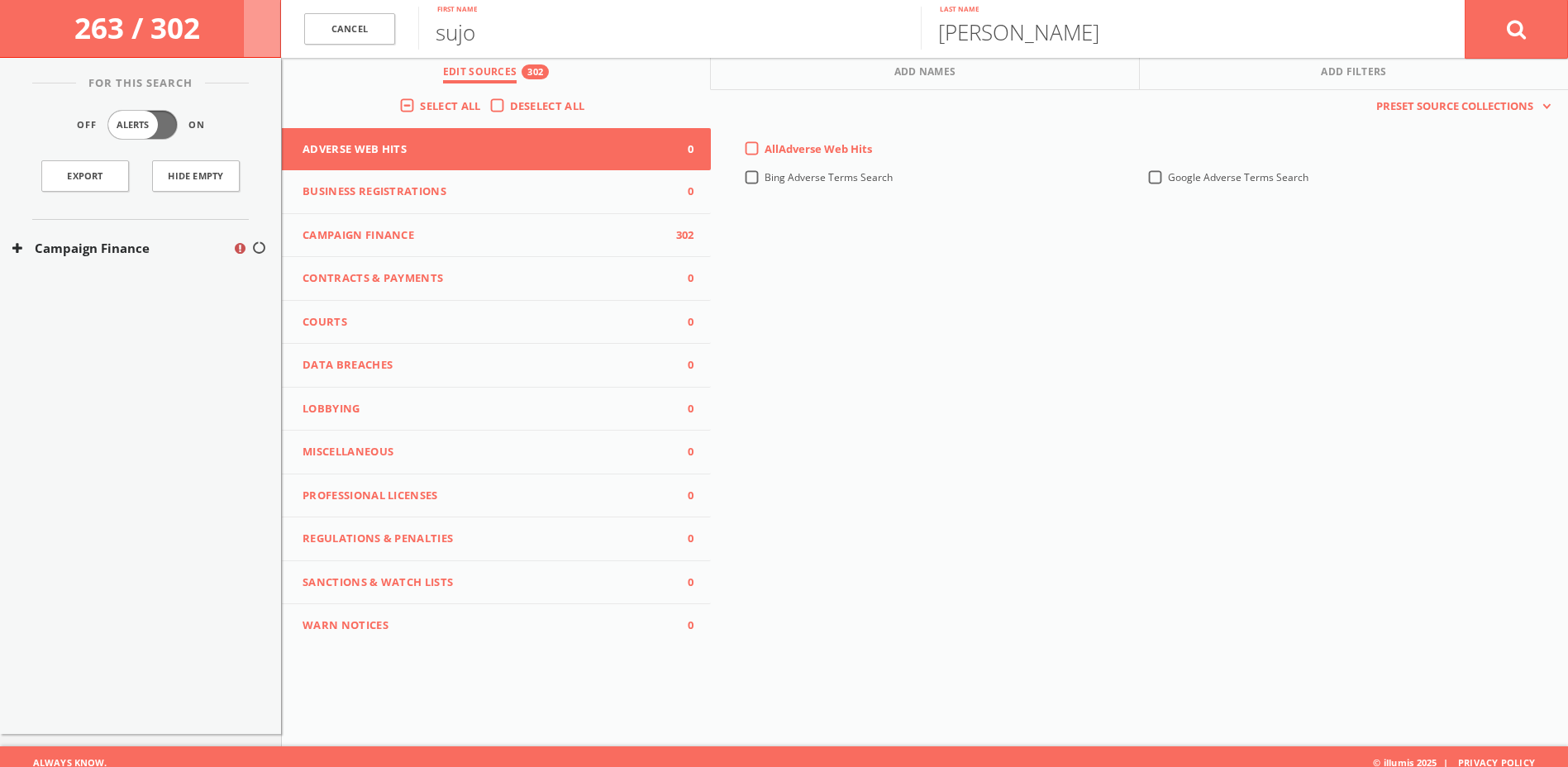scroll, scrollTop: 0, scrollLeft: 0, axis: both 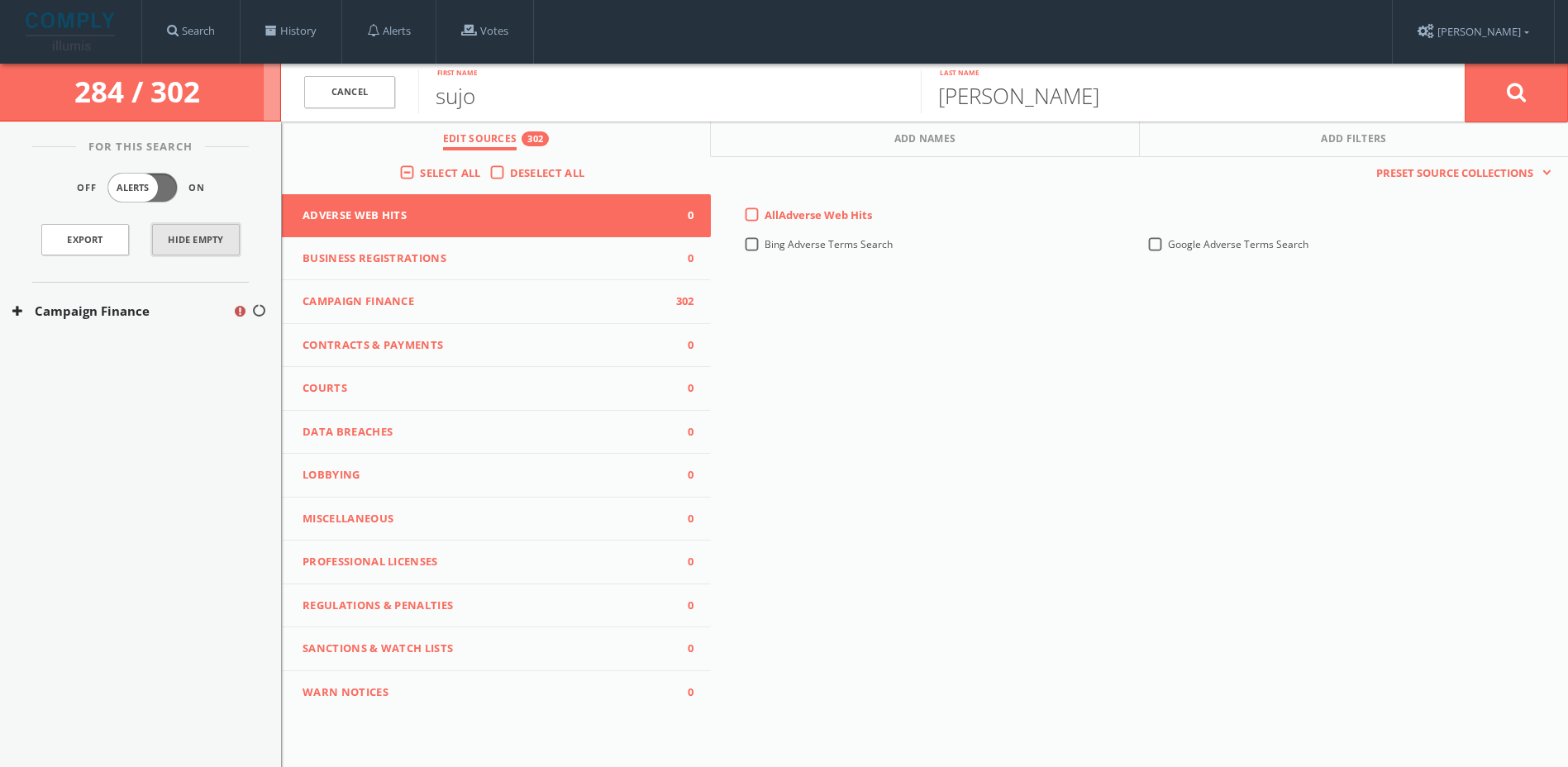 click on "Hide Empty" at bounding box center [196, 240] 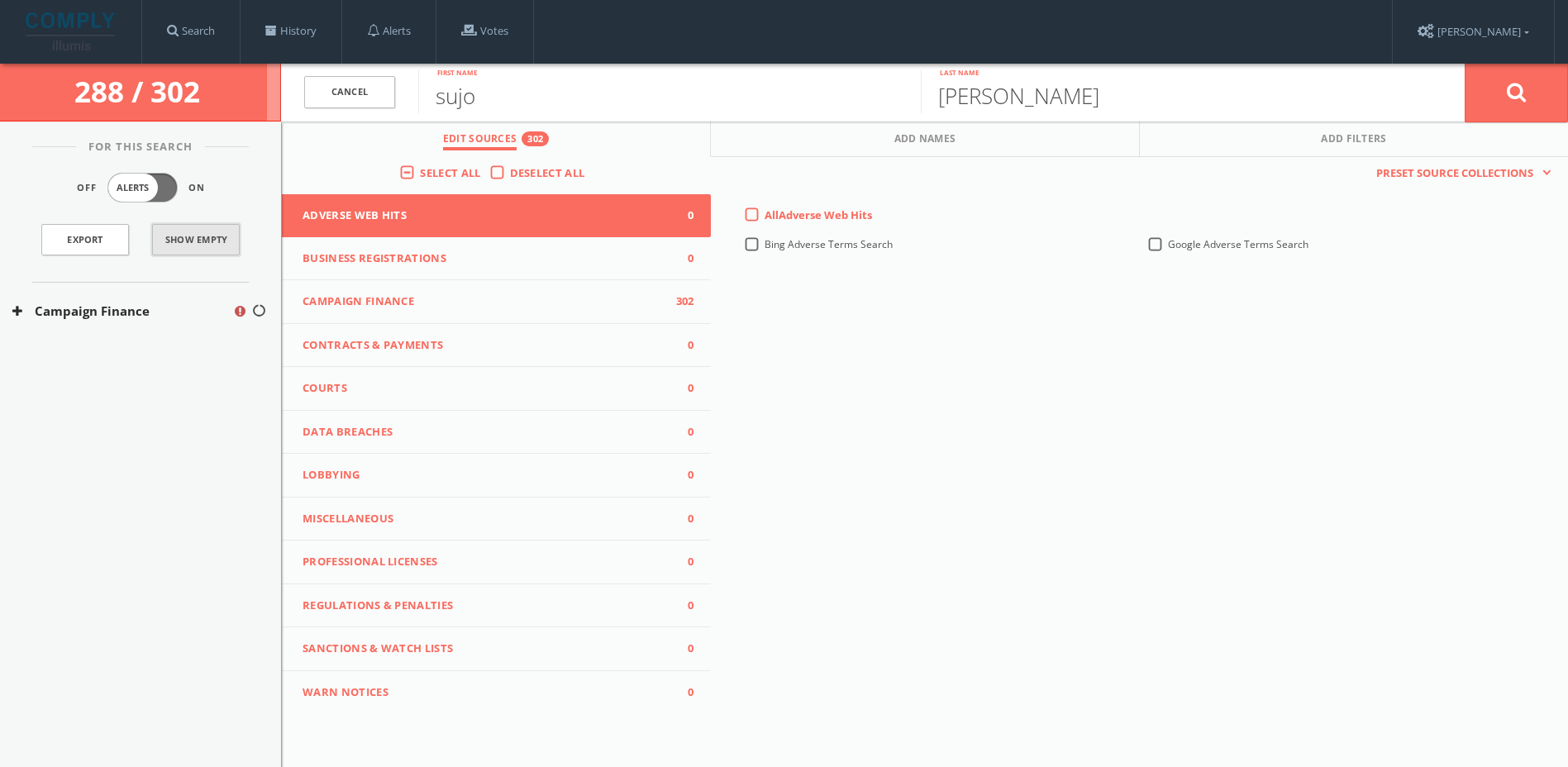 click on "Show Empty" at bounding box center (196, 240) 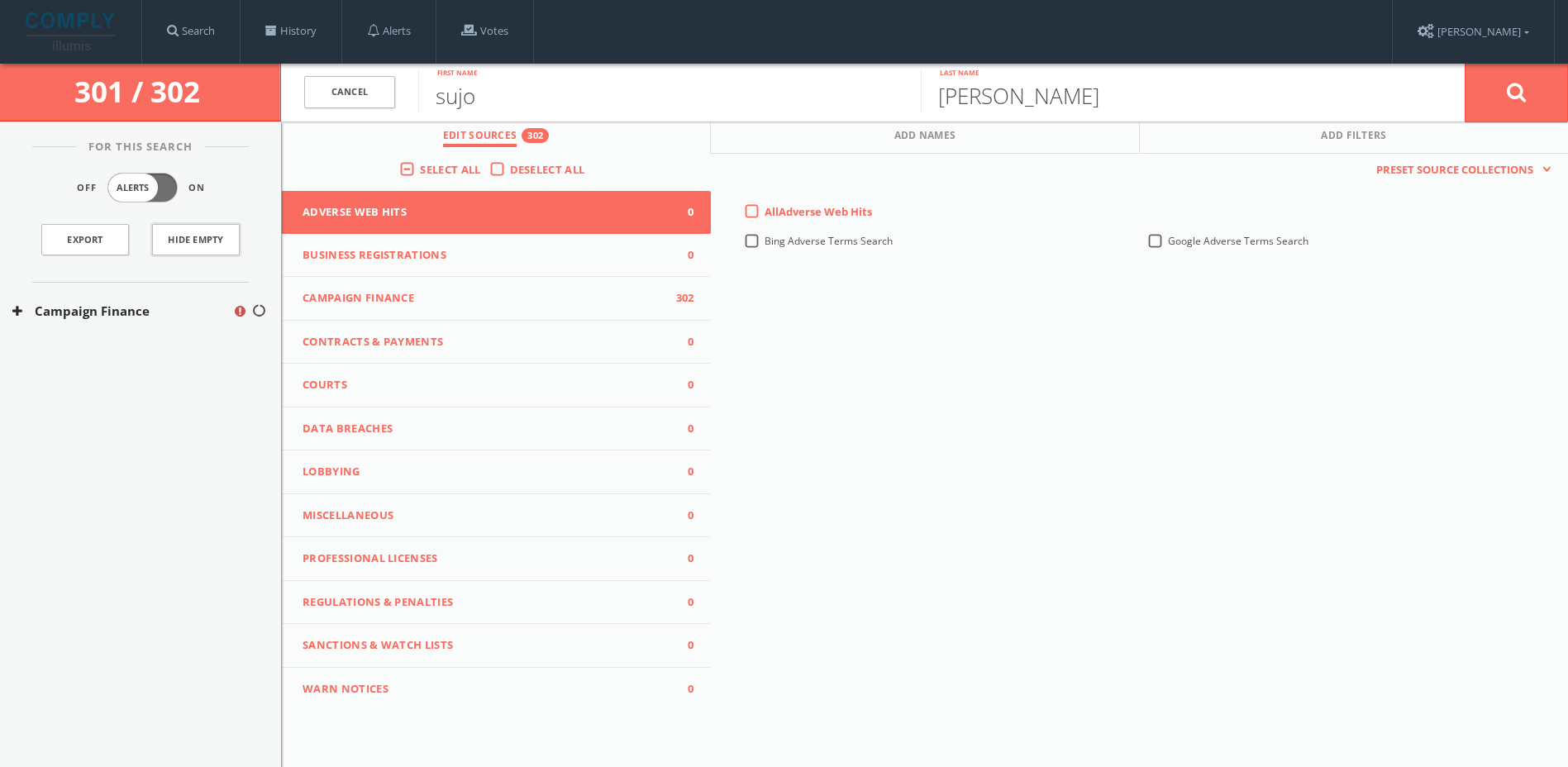 scroll, scrollTop: 4, scrollLeft: 0, axis: vertical 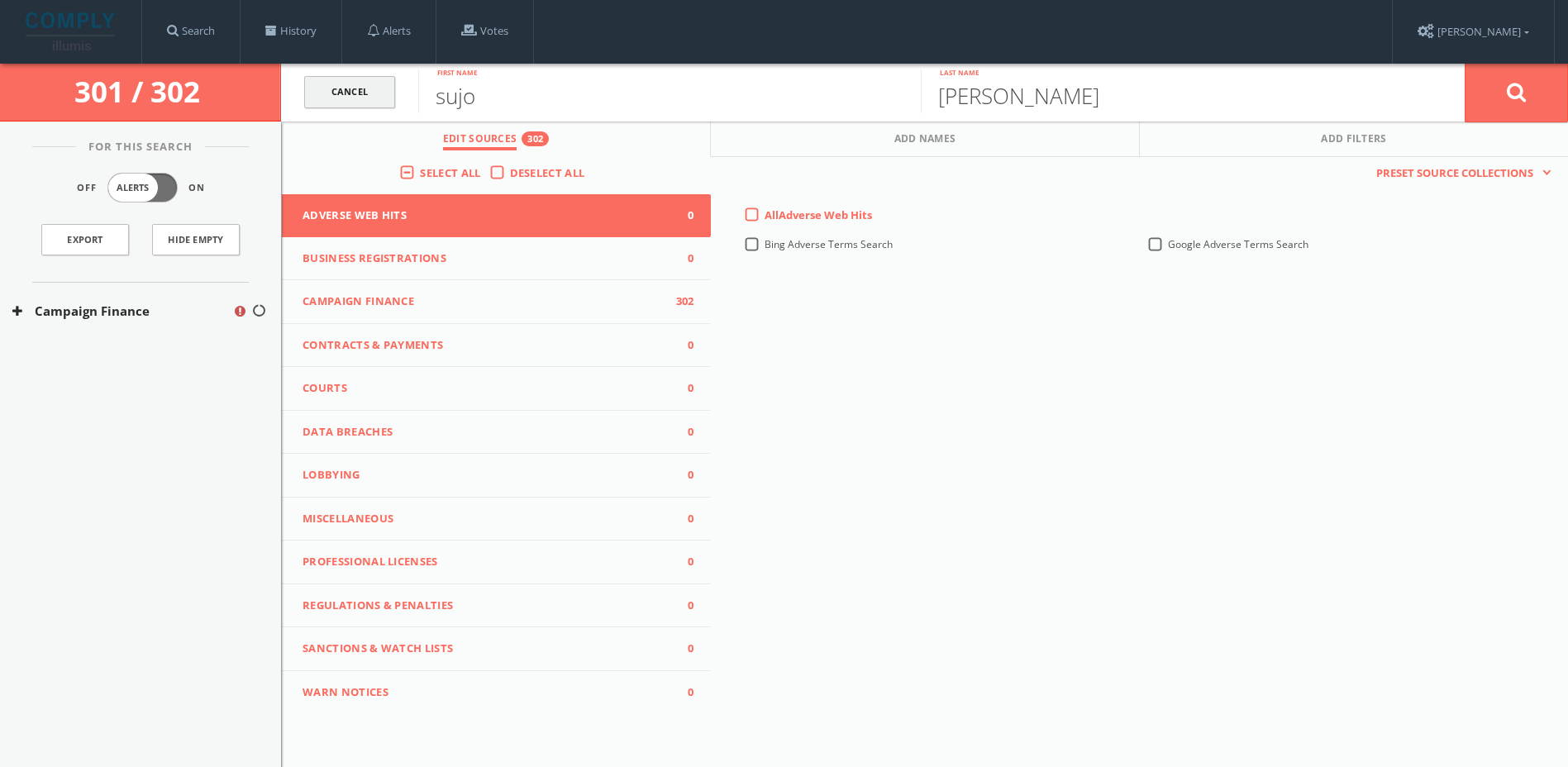 click on "Cancel" at bounding box center [350, 92] 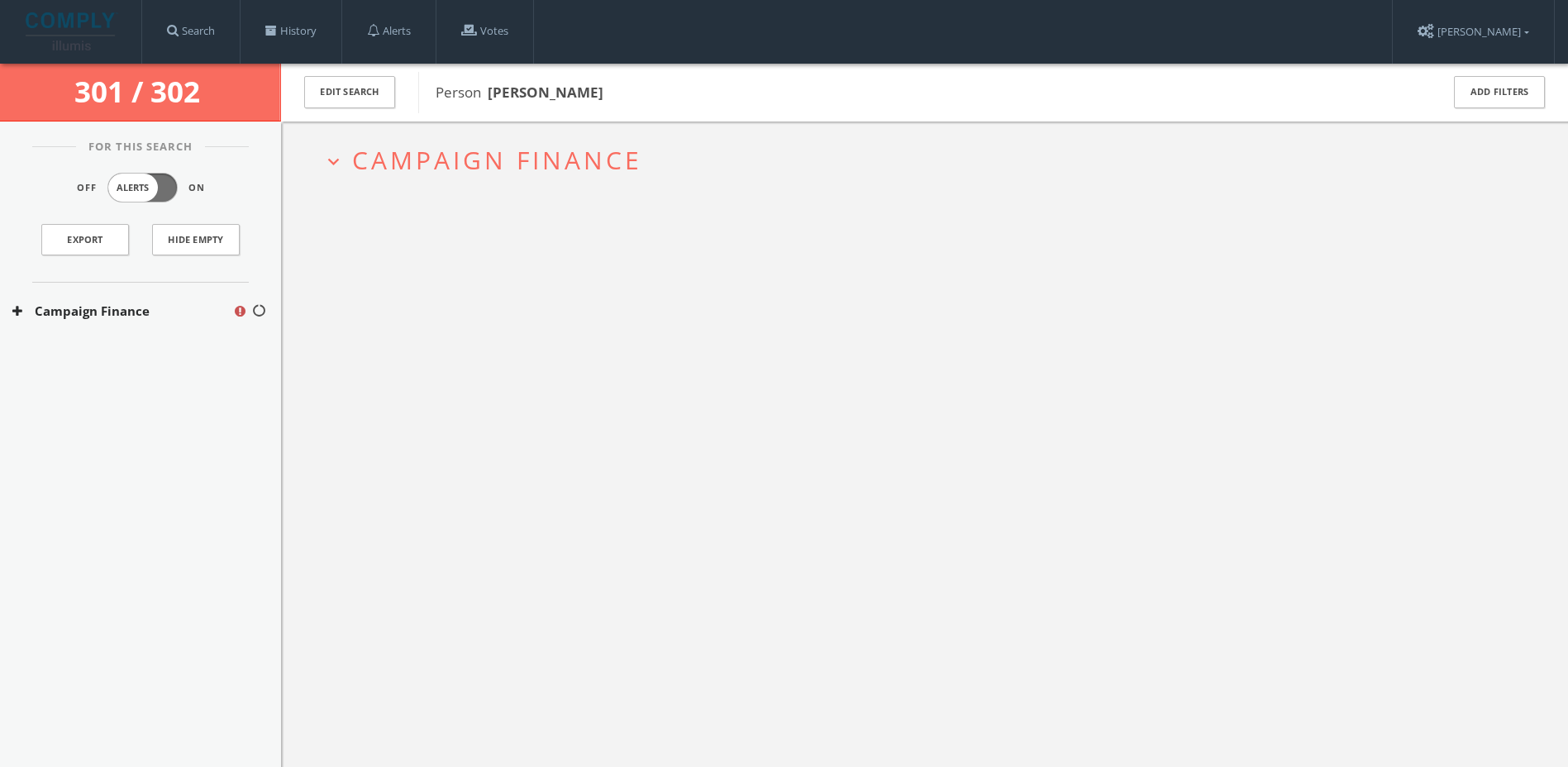 click on "Campaign Finance" at bounding box center [497, 160] 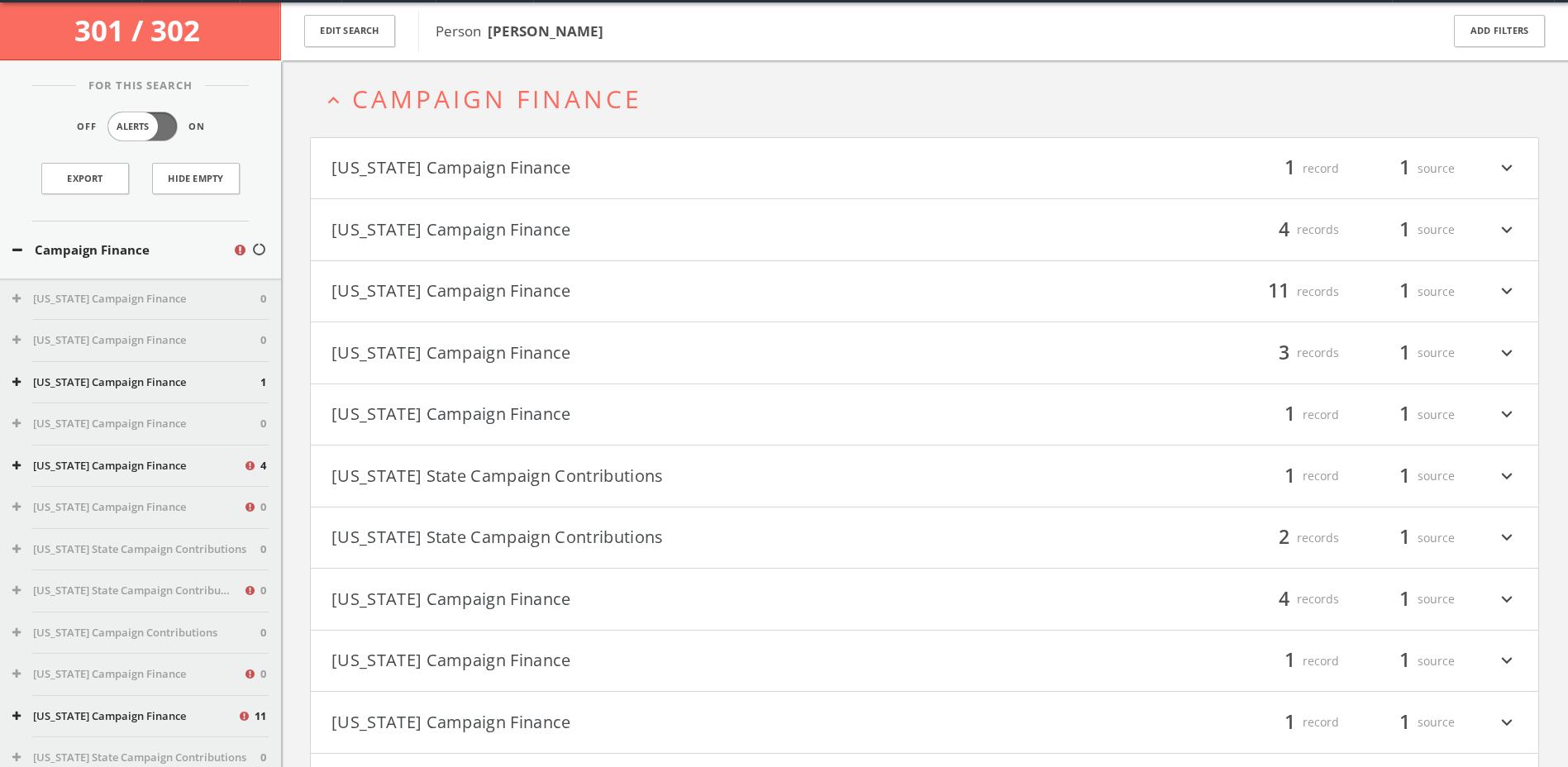scroll, scrollTop: 64, scrollLeft: 0, axis: vertical 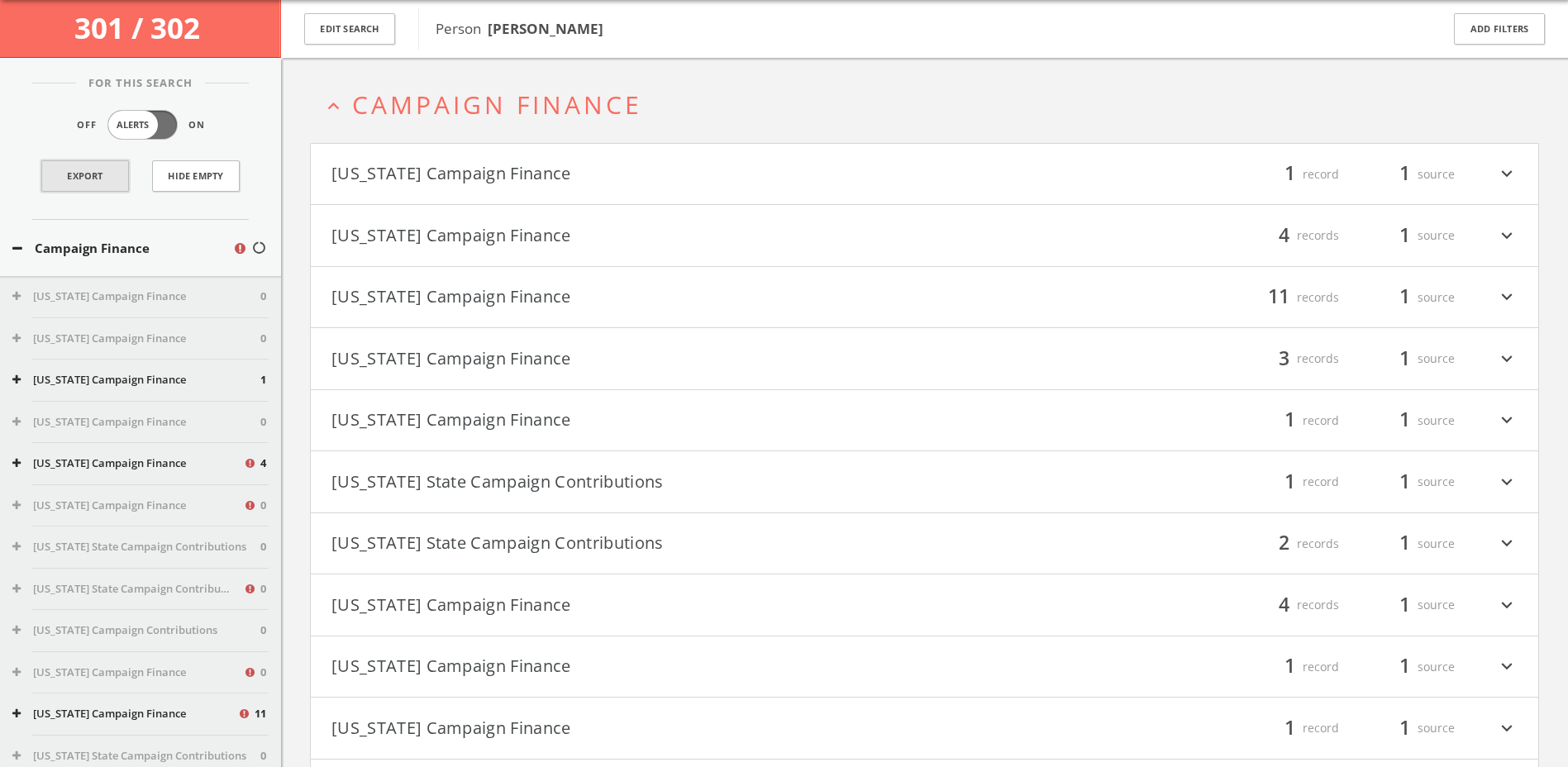 click on "Export" at bounding box center [85, 176] 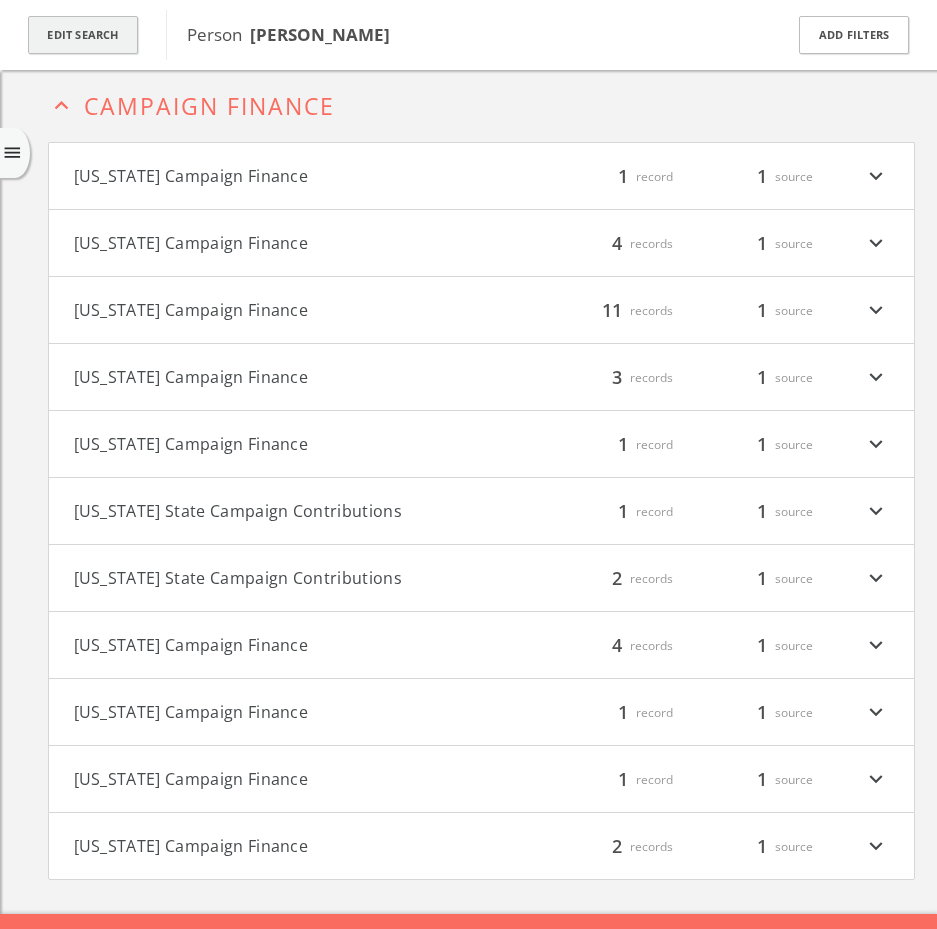 click on "Edit Search" at bounding box center (83, 35) 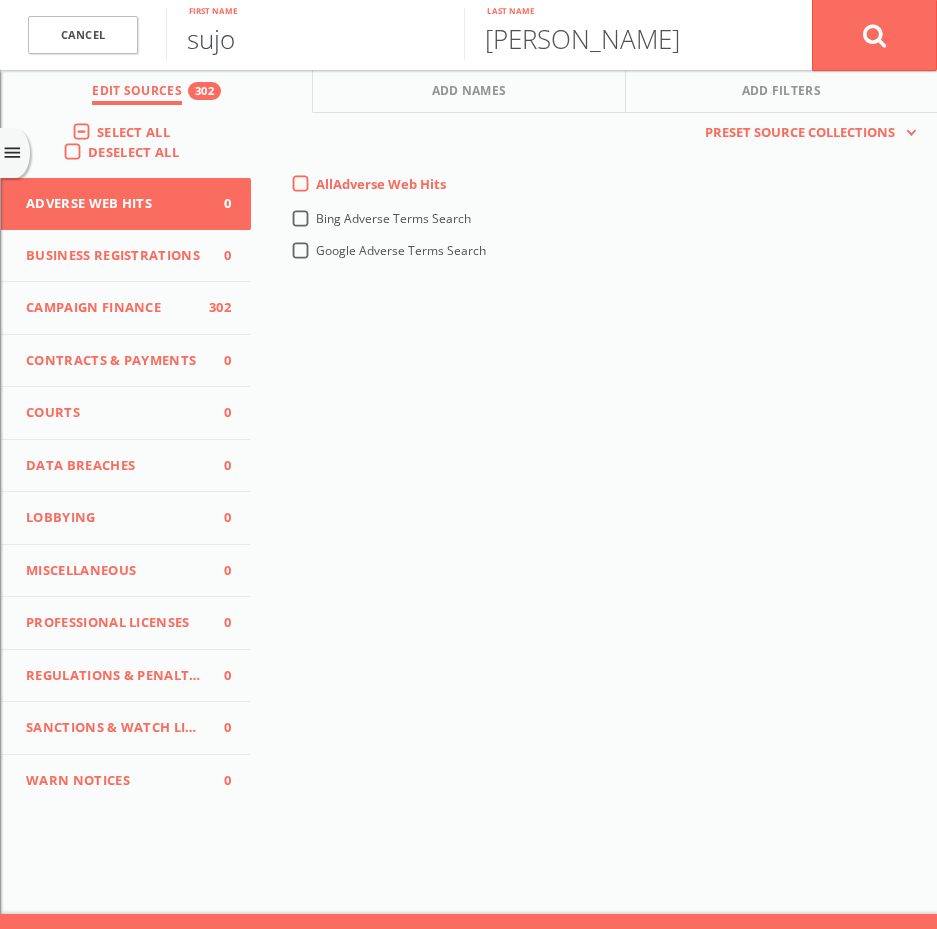 drag, startPoint x: 315, startPoint y: 38, endPoint x: 152, endPoint y: 65, distance: 165.22107 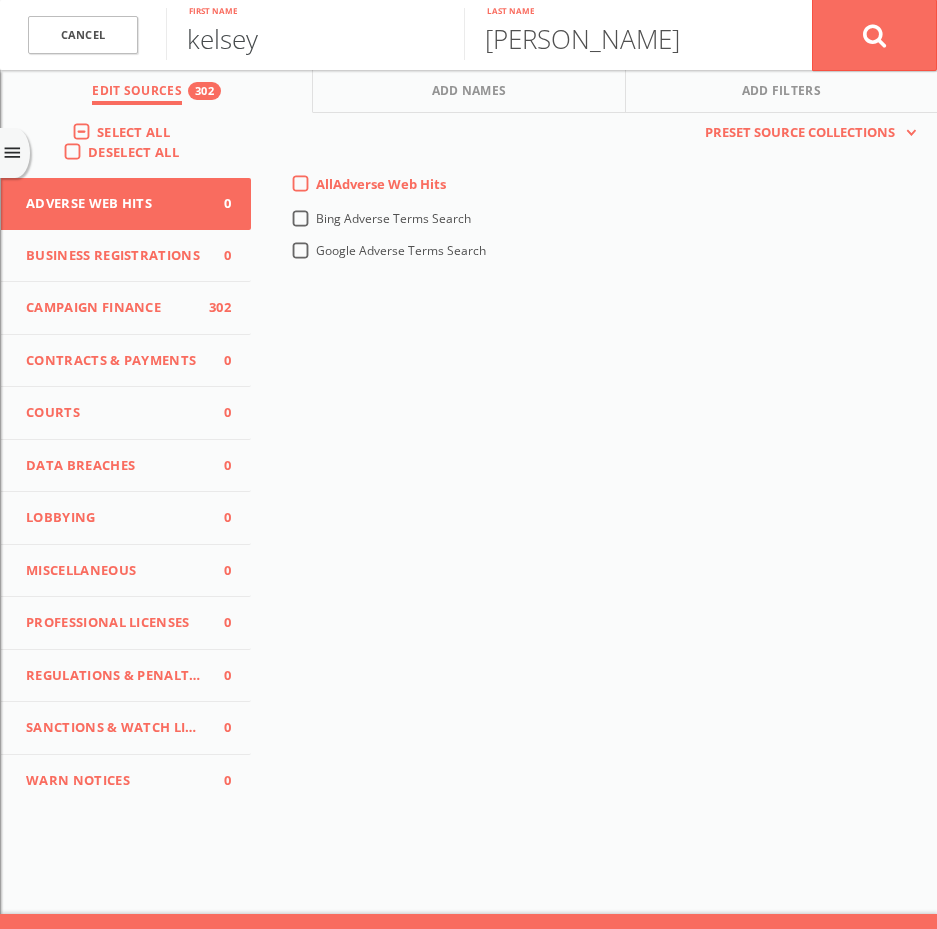 type on "kelsey" 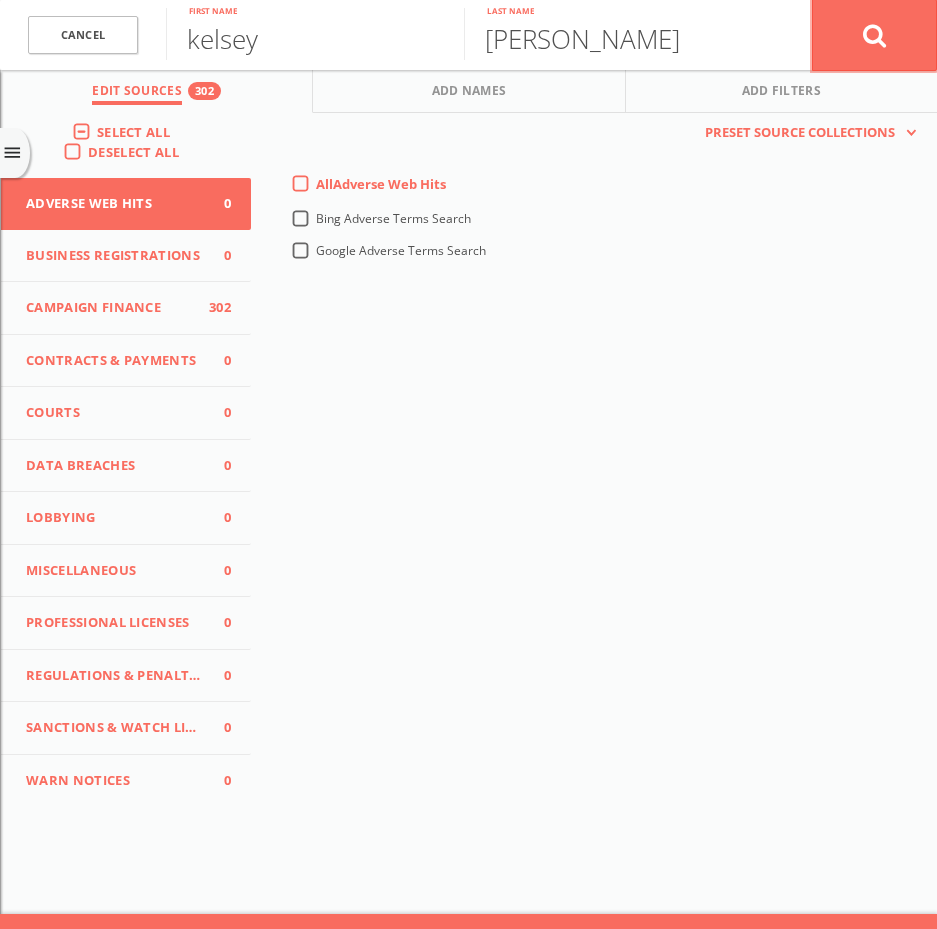 click at bounding box center [874, 35] 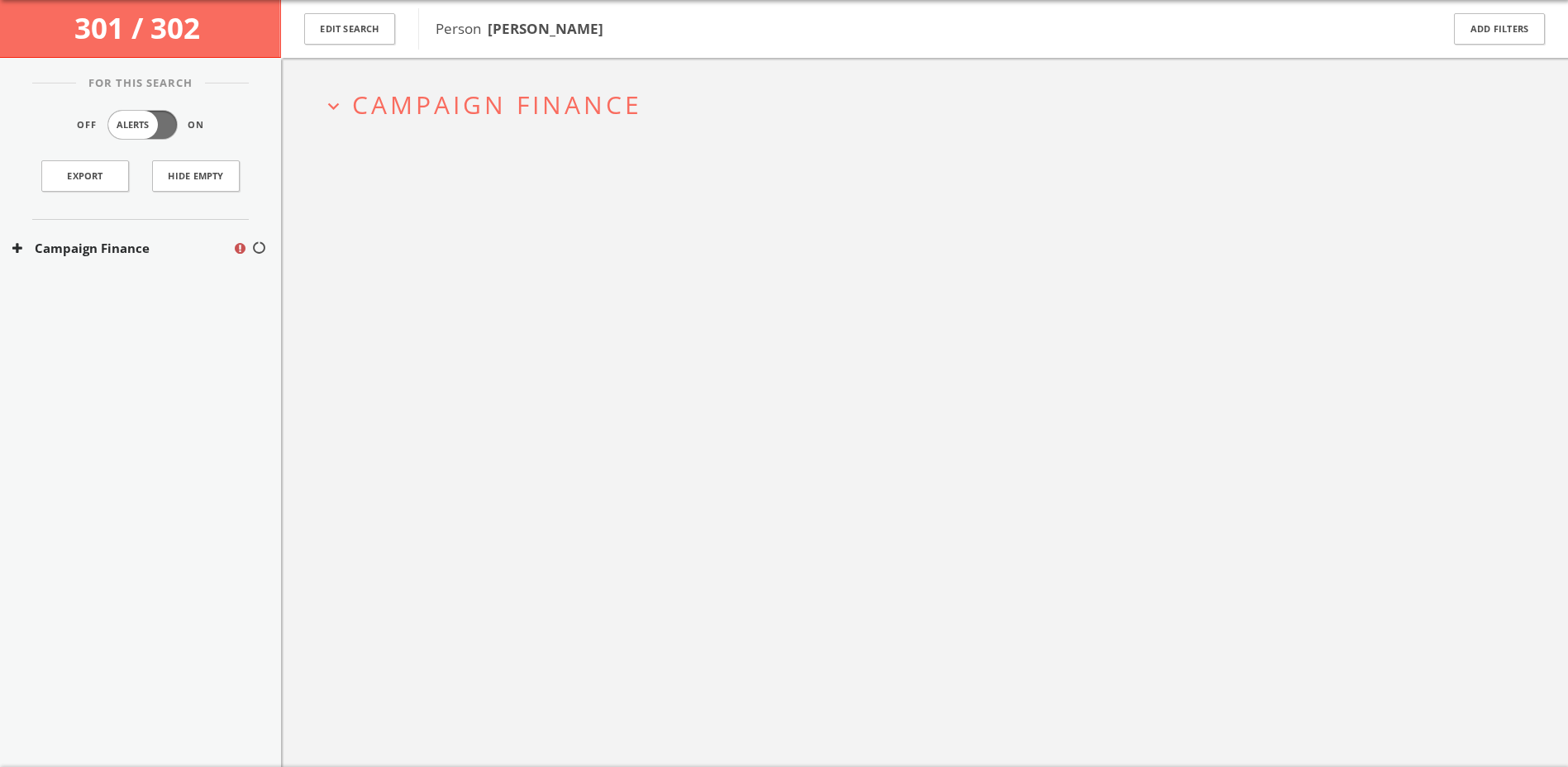click on "Campaign Finance" at bounding box center (497, 104) 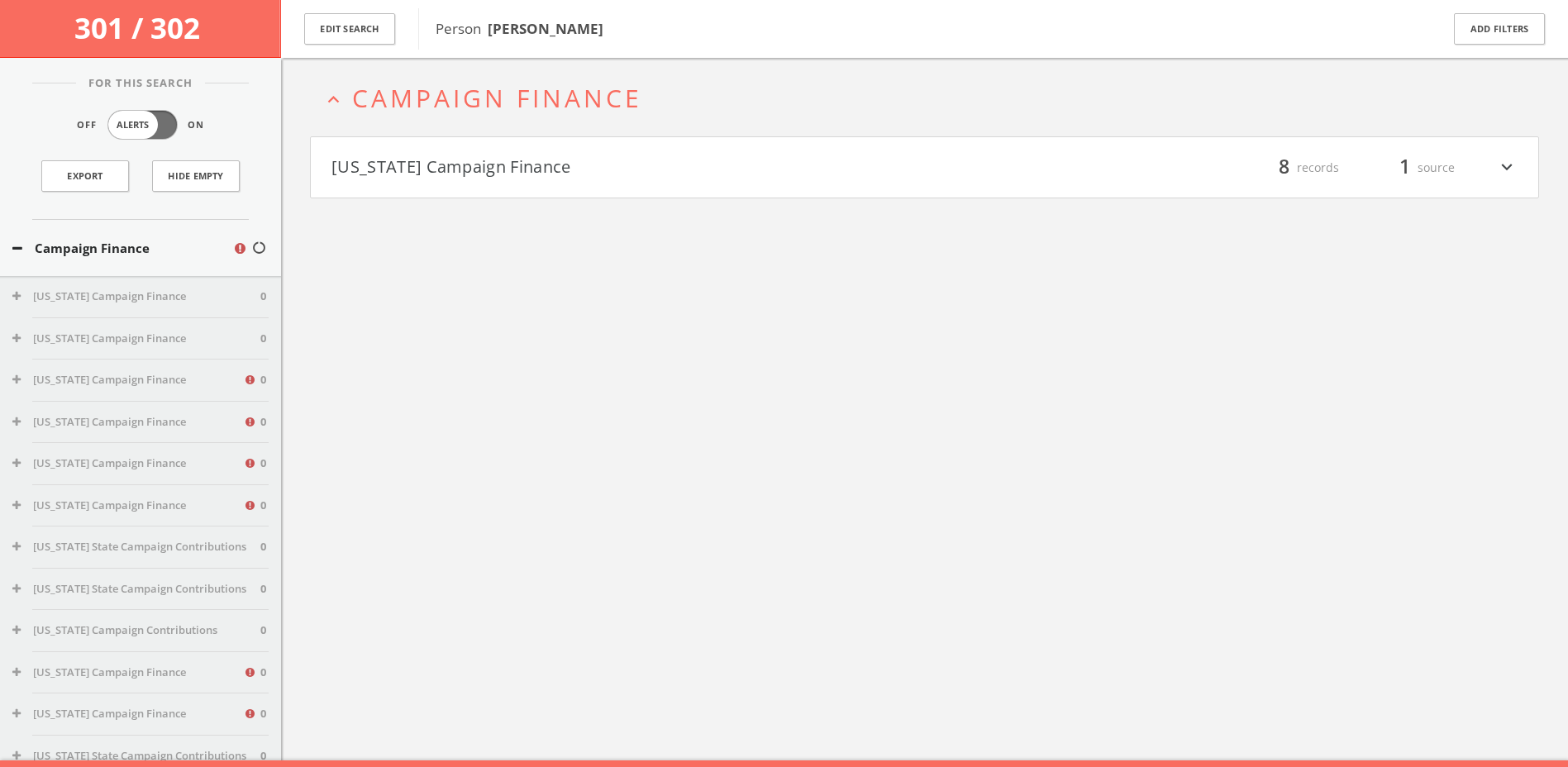 click on "[US_STATE] Campaign Finance" at bounding box center [628, 168] 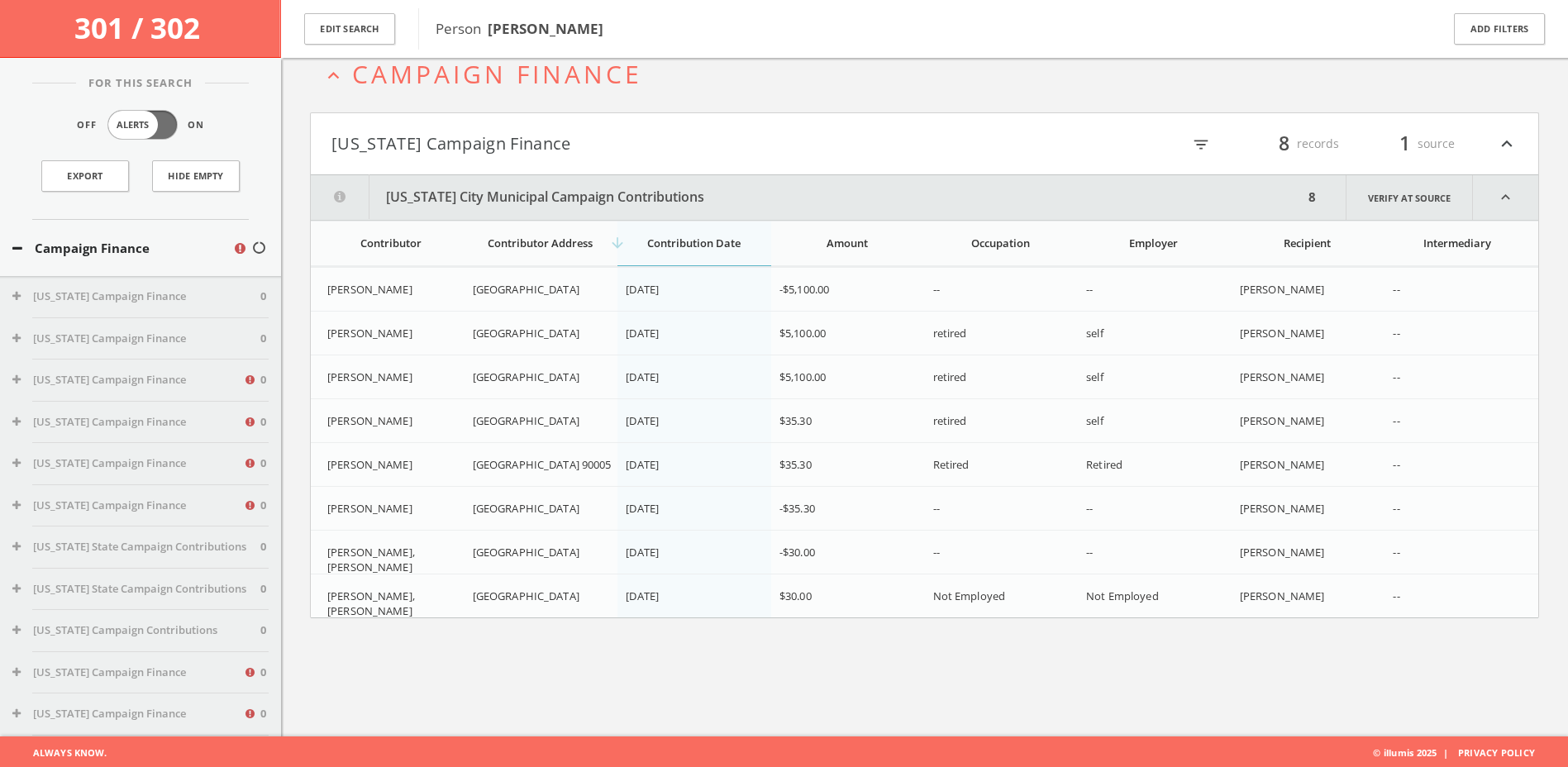 scroll, scrollTop: 97, scrollLeft: 0, axis: vertical 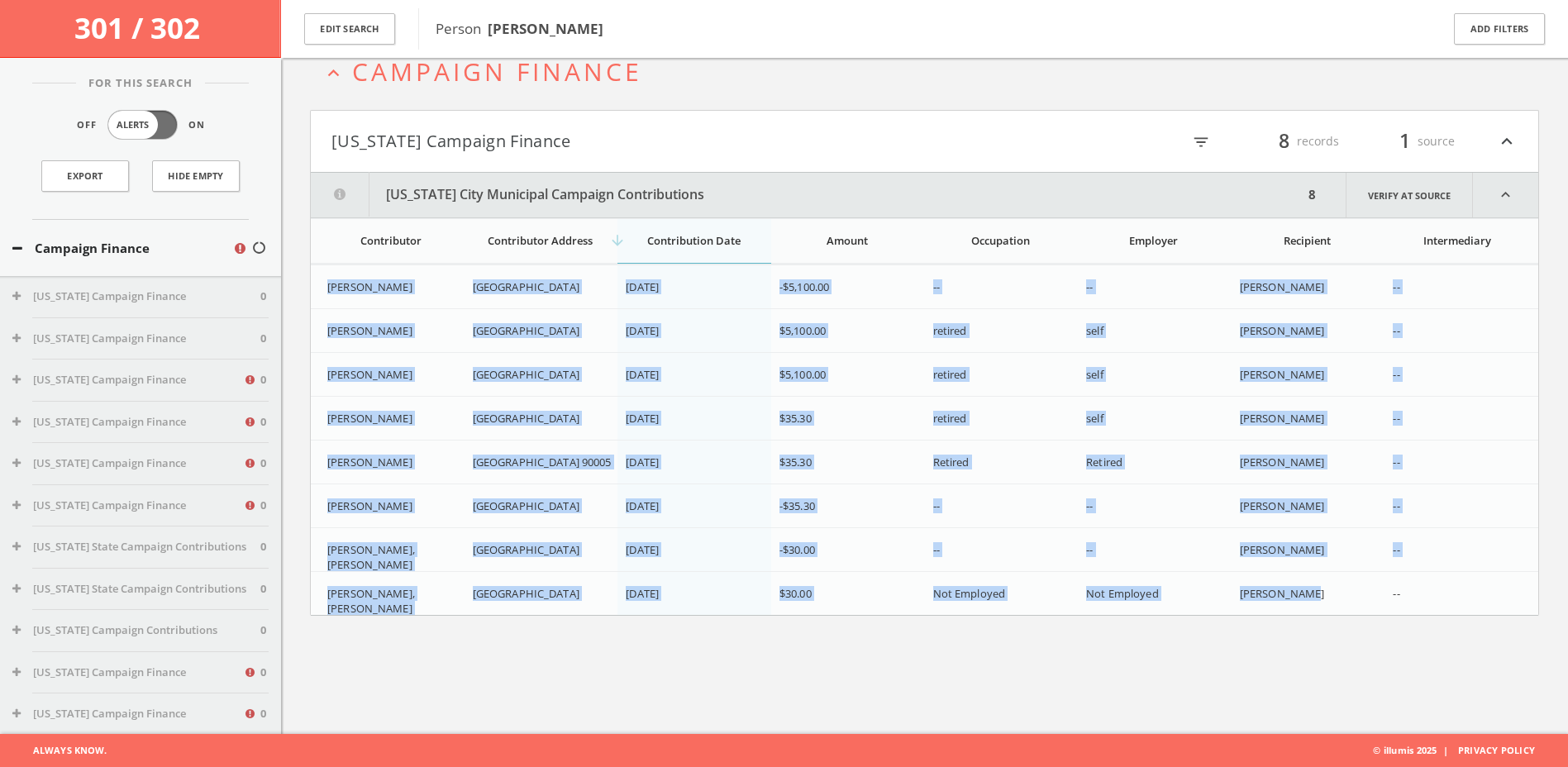 drag, startPoint x: 1330, startPoint y: 599, endPoint x: 320, endPoint y: 278, distance: 1059.7835 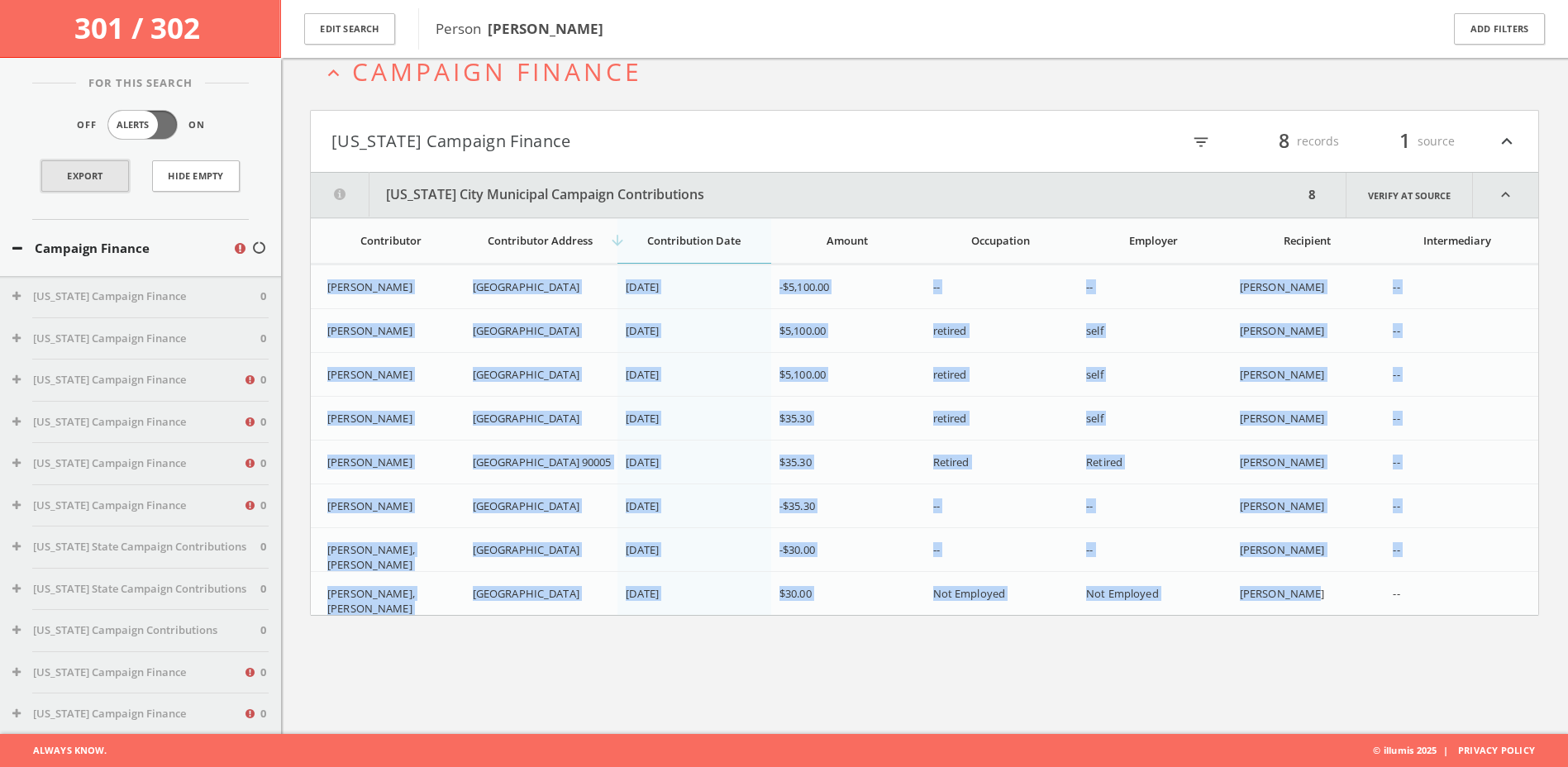 click on "Export" at bounding box center (85, 176) 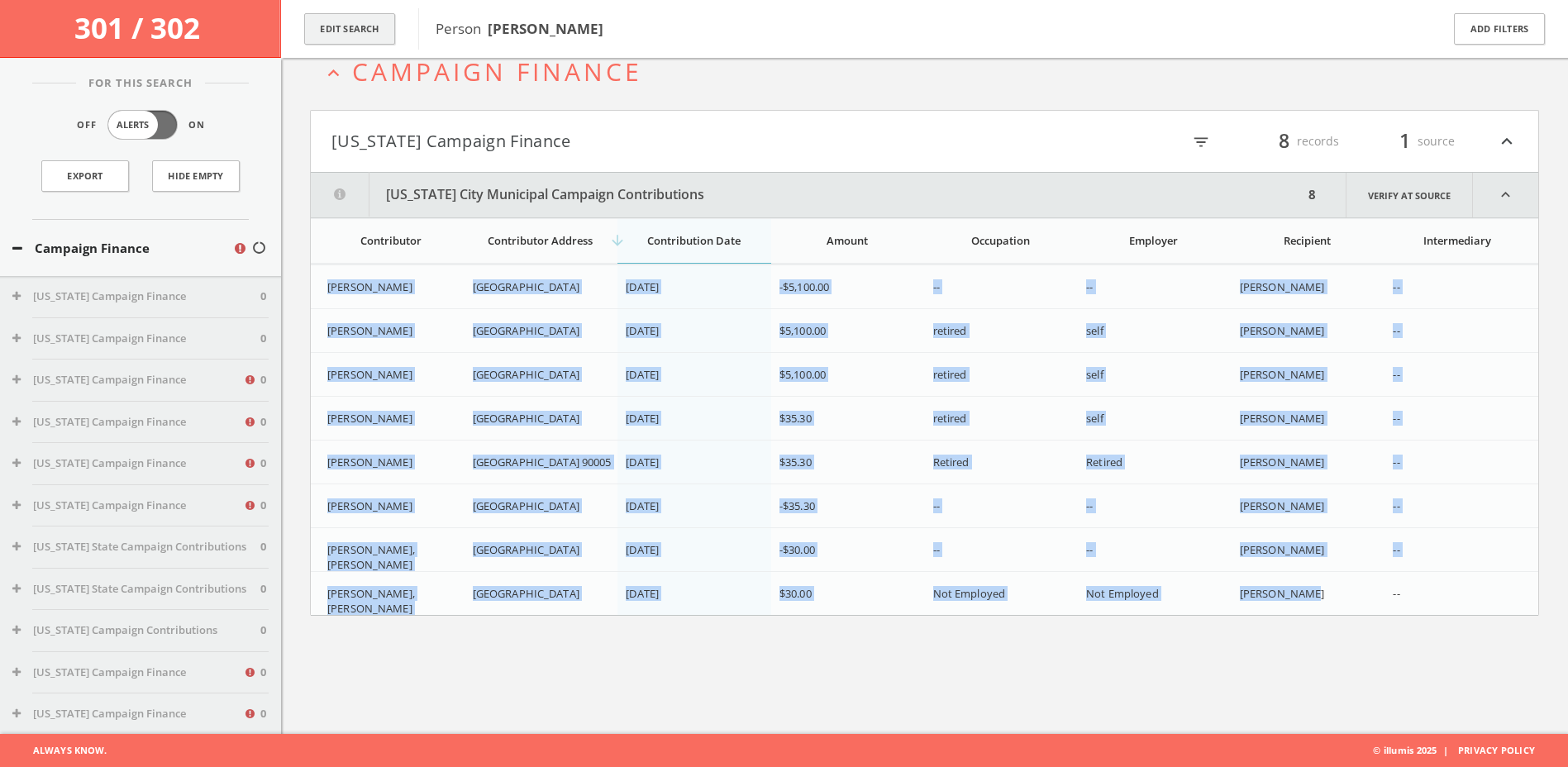 click on "Edit Search" at bounding box center (350, 29) 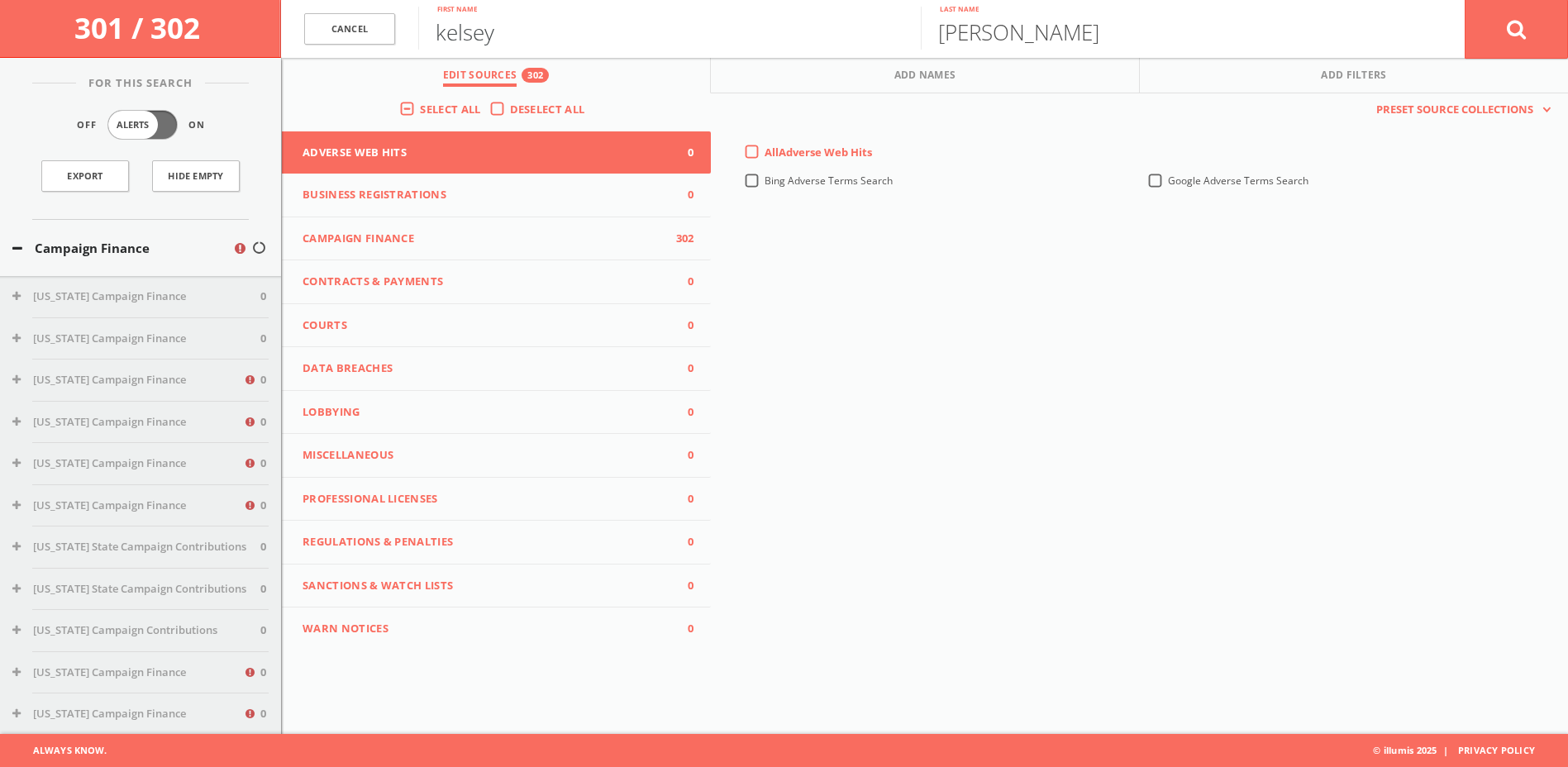 drag, startPoint x: 517, startPoint y: 34, endPoint x: 451, endPoint y: 46, distance: 67.082039 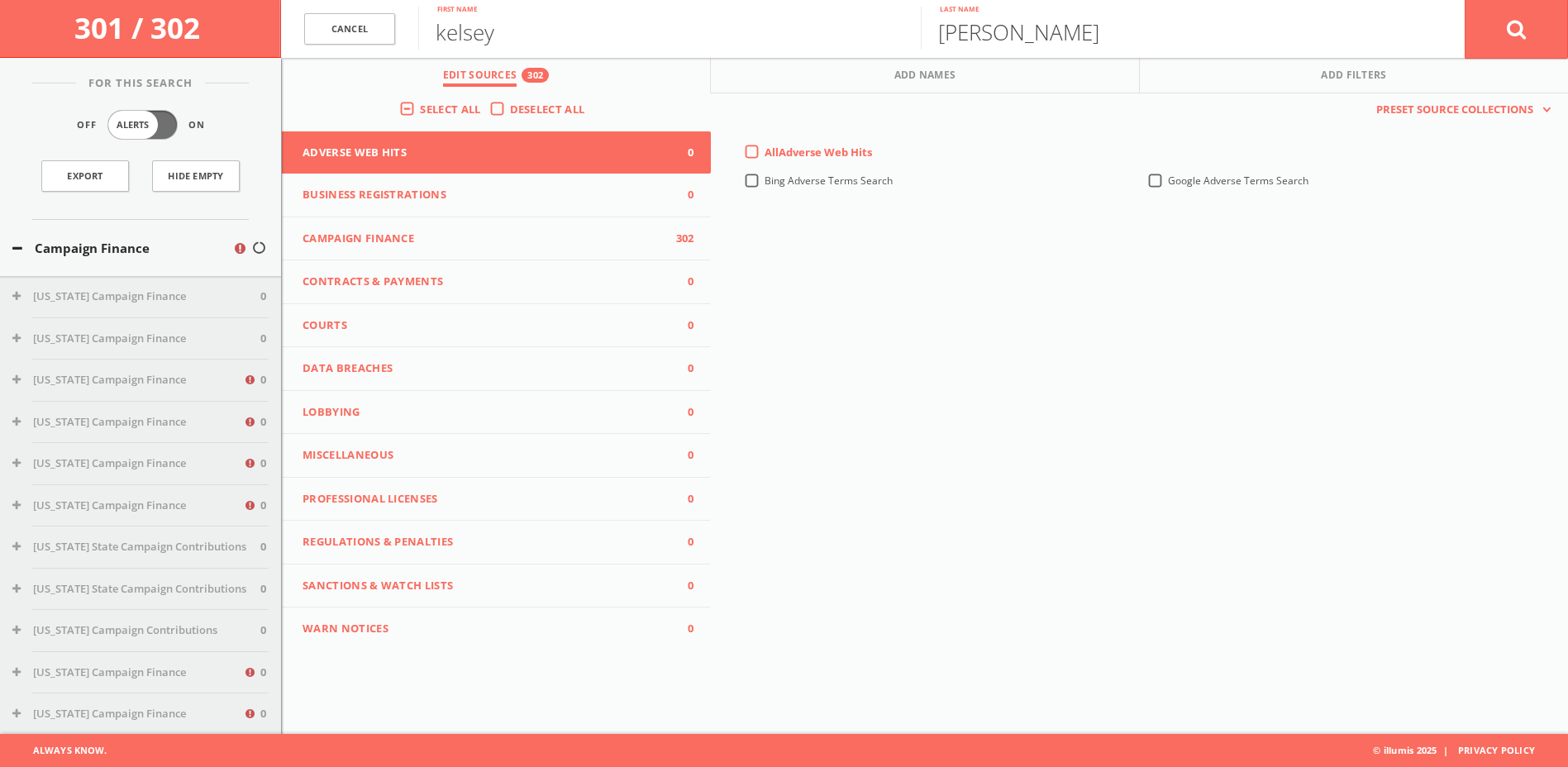 drag, startPoint x: 1053, startPoint y: 38, endPoint x: 862, endPoint y: 38, distance: 191 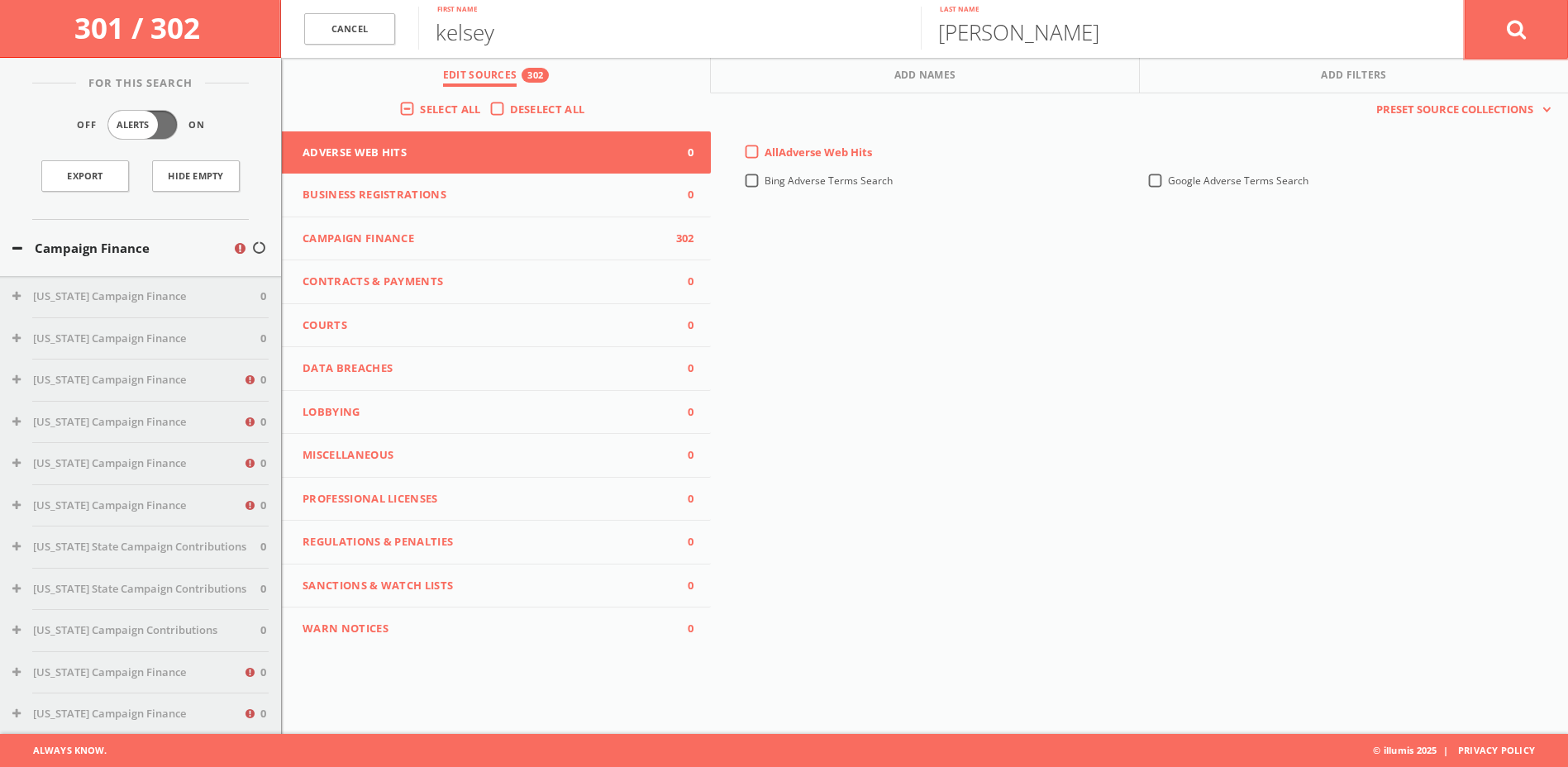 click at bounding box center (1516, 29) 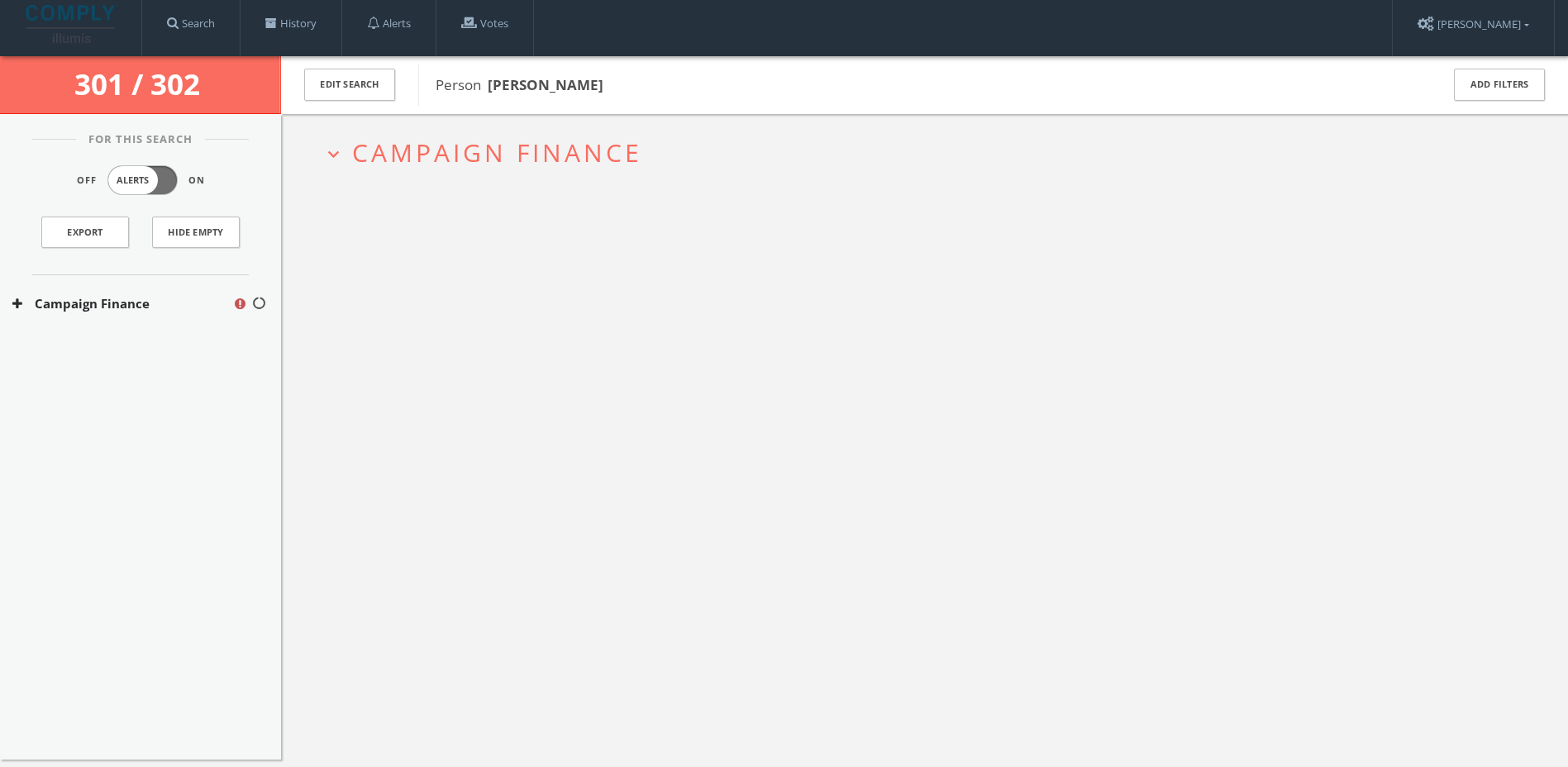scroll, scrollTop: 0, scrollLeft: 0, axis: both 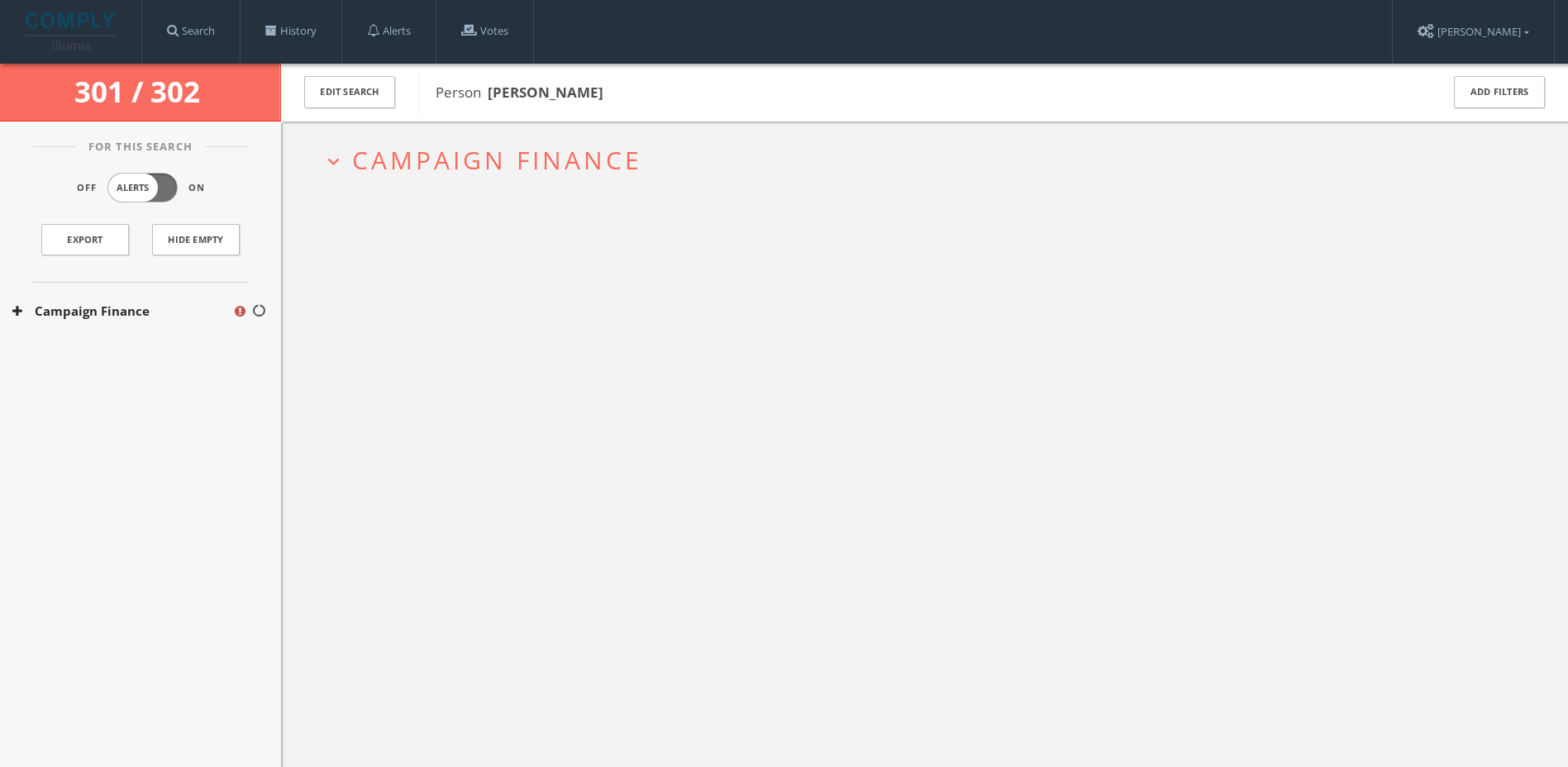 click on "Campaign Finance" at bounding box center [497, 160] 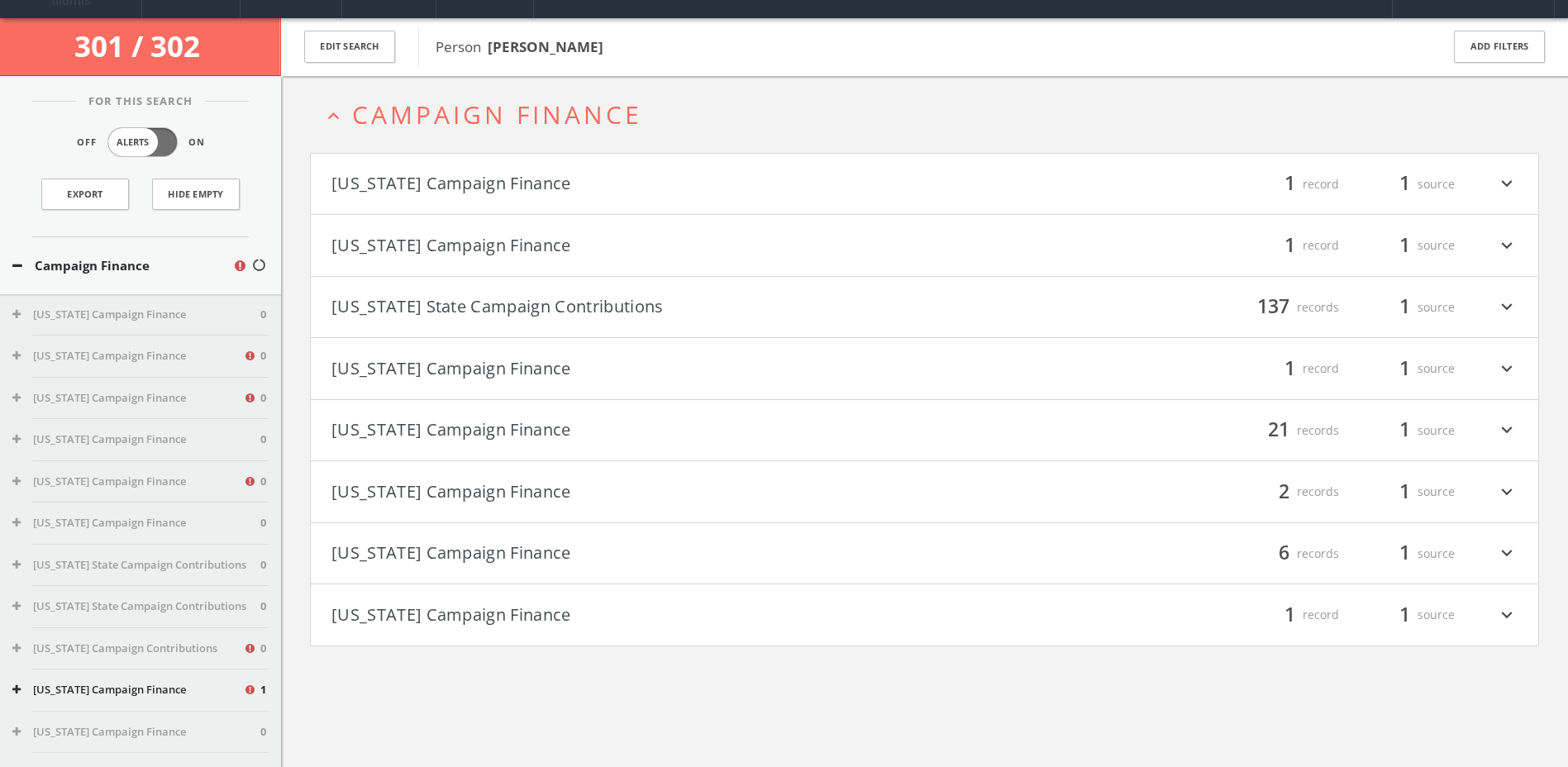 click on "[US_STATE] Campaign Finance filter_list 1 record  1 source  expand_more" at bounding box center [924, 184] 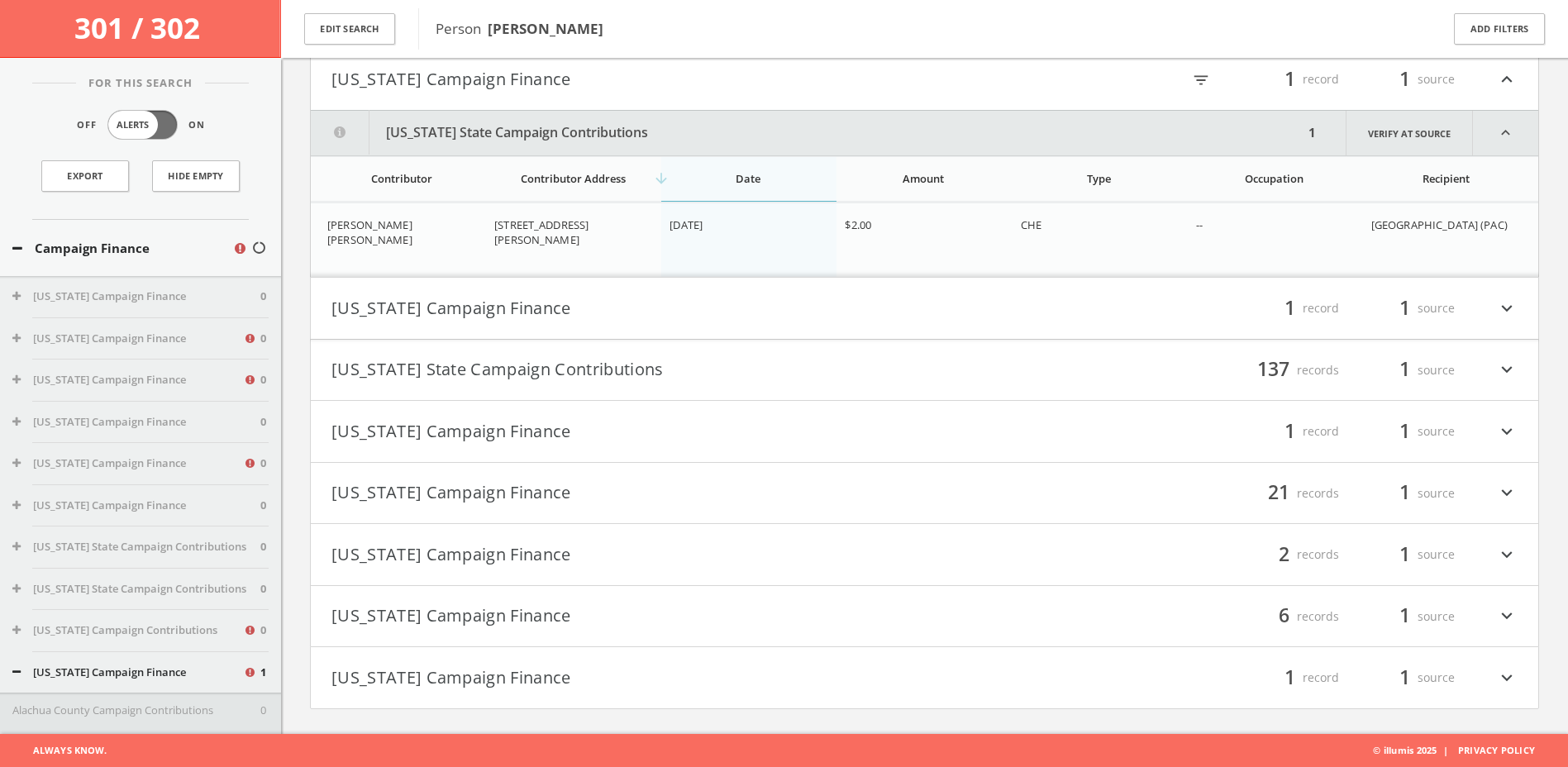 click on "[US_STATE] Campaign Finance" at bounding box center (628, 308) 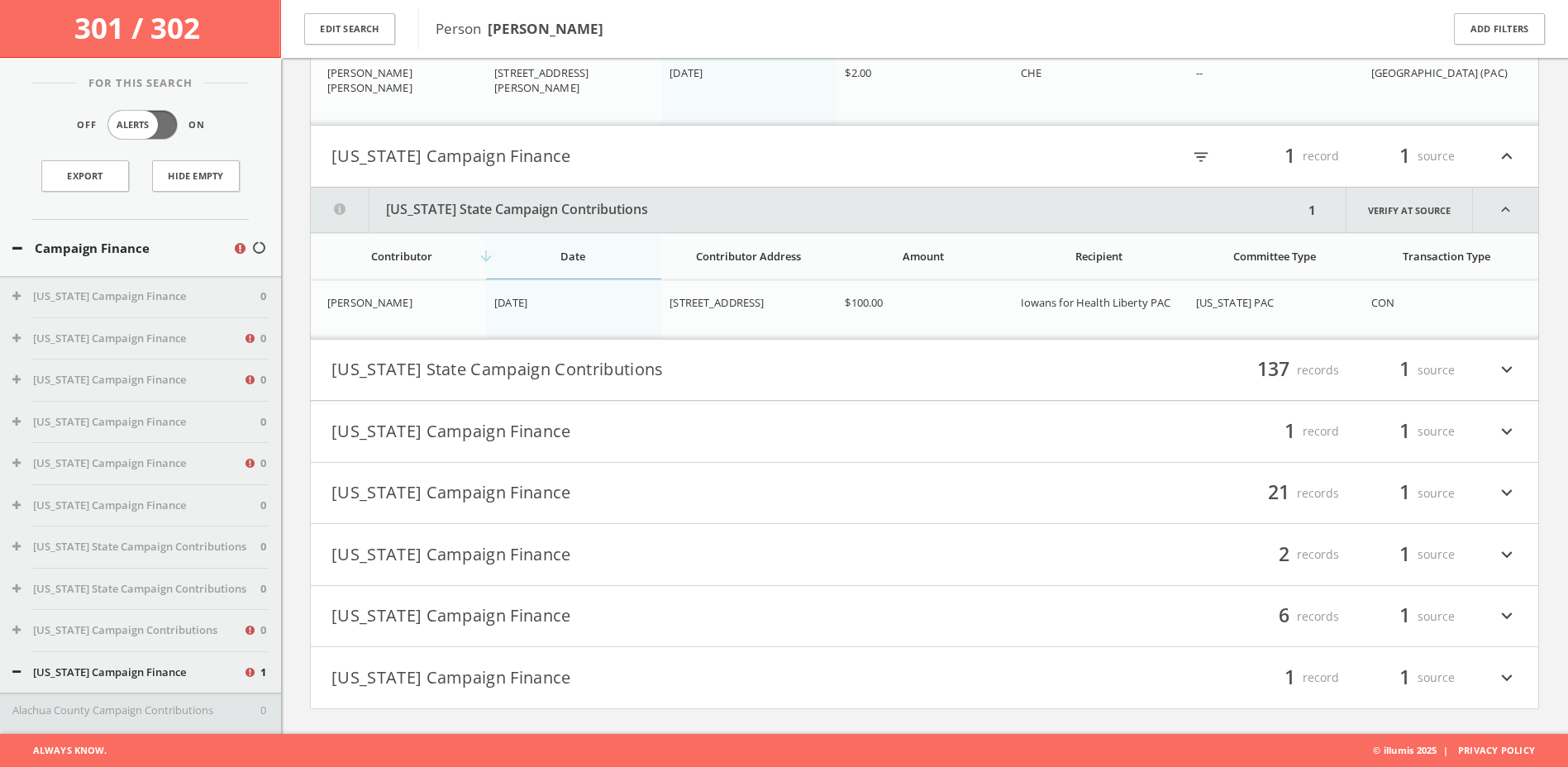 click on "[US_STATE] State Campaign Contributions" at bounding box center [628, 370] 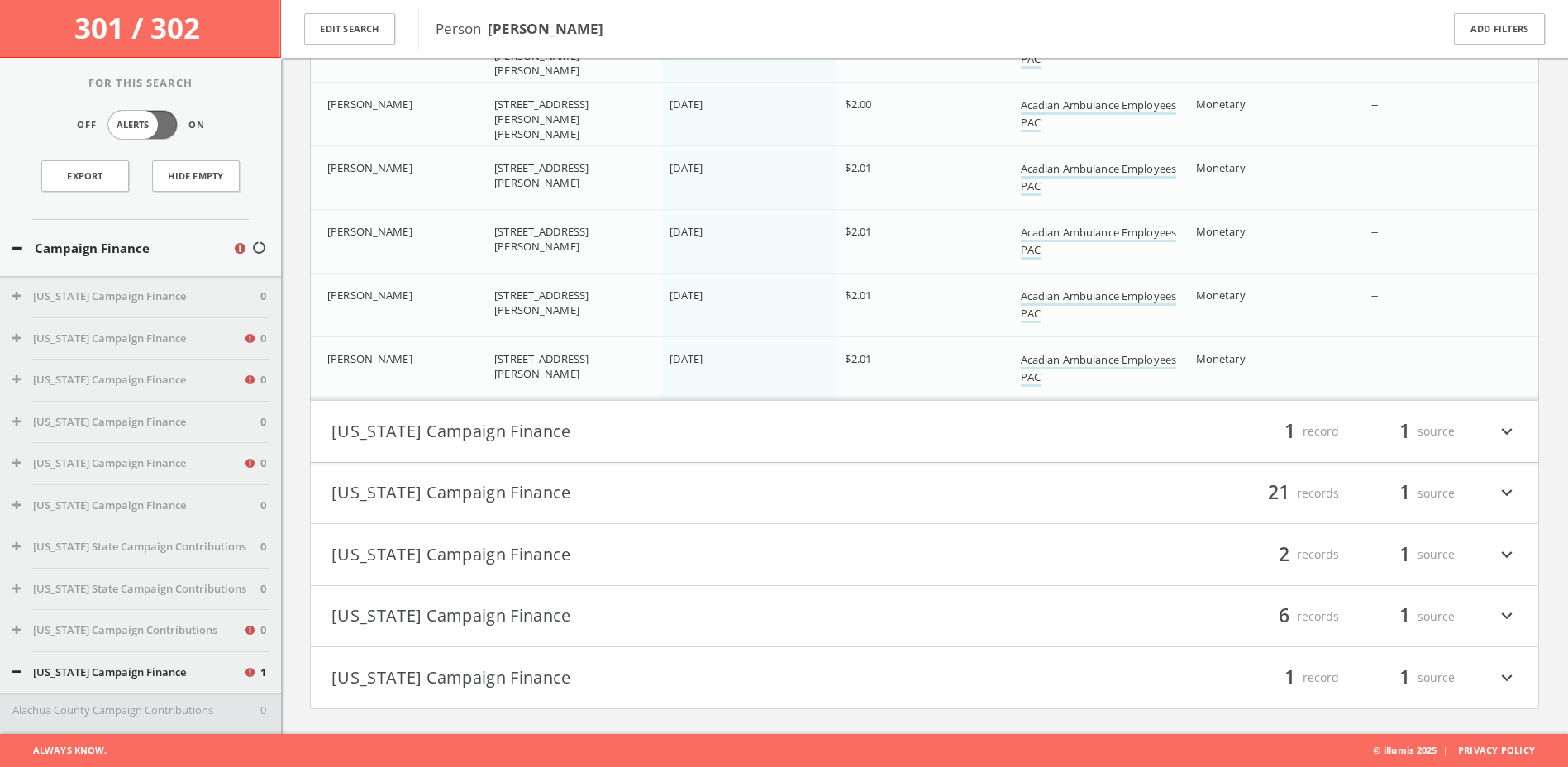 click on "[US_STATE] Campaign Finance" at bounding box center [628, 431] 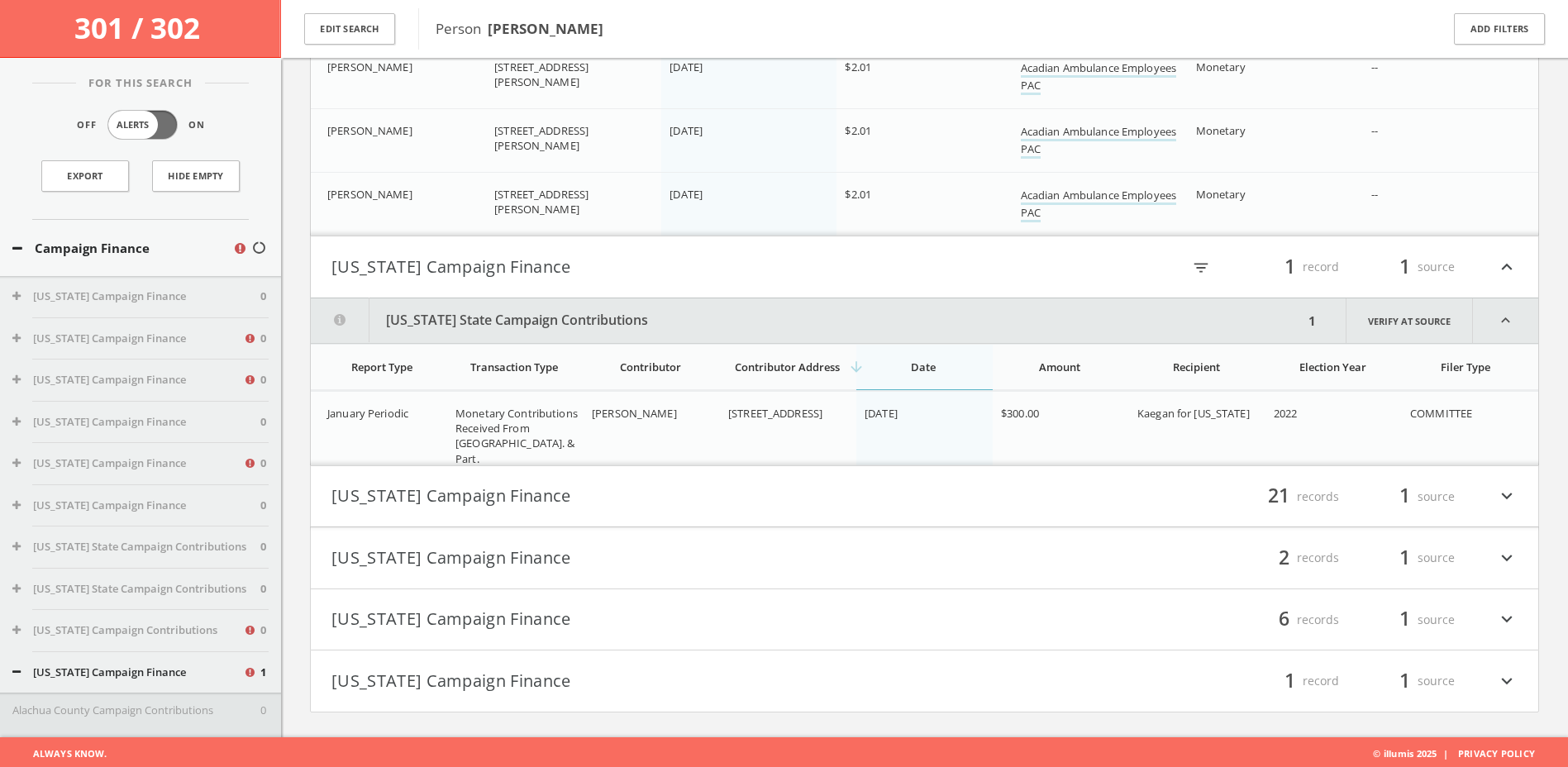 scroll, scrollTop: 9291, scrollLeft: 0, axis: vertical 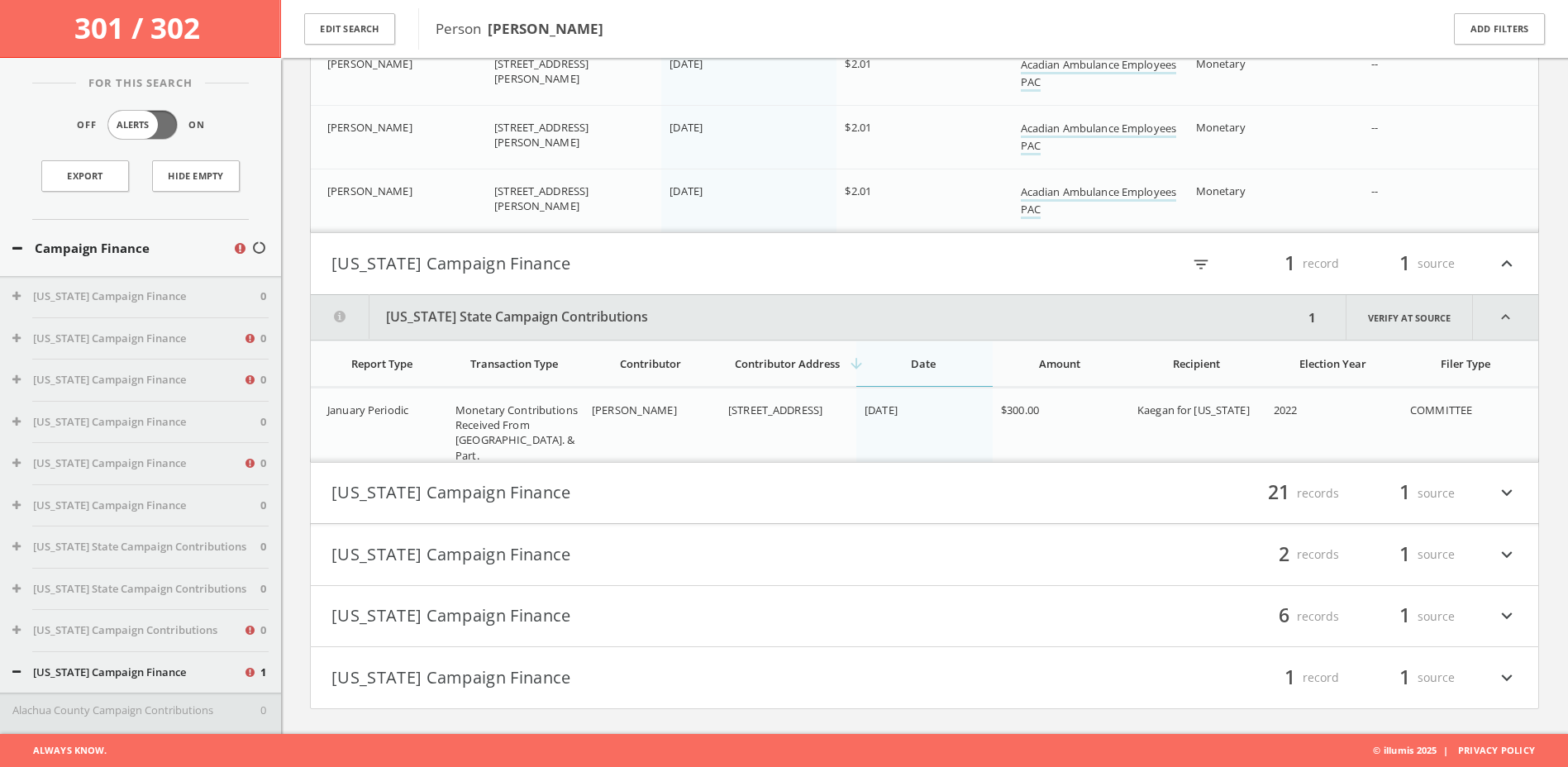 click on "[US_STATE] Campaign Finance" at bounding box center (628, 493) 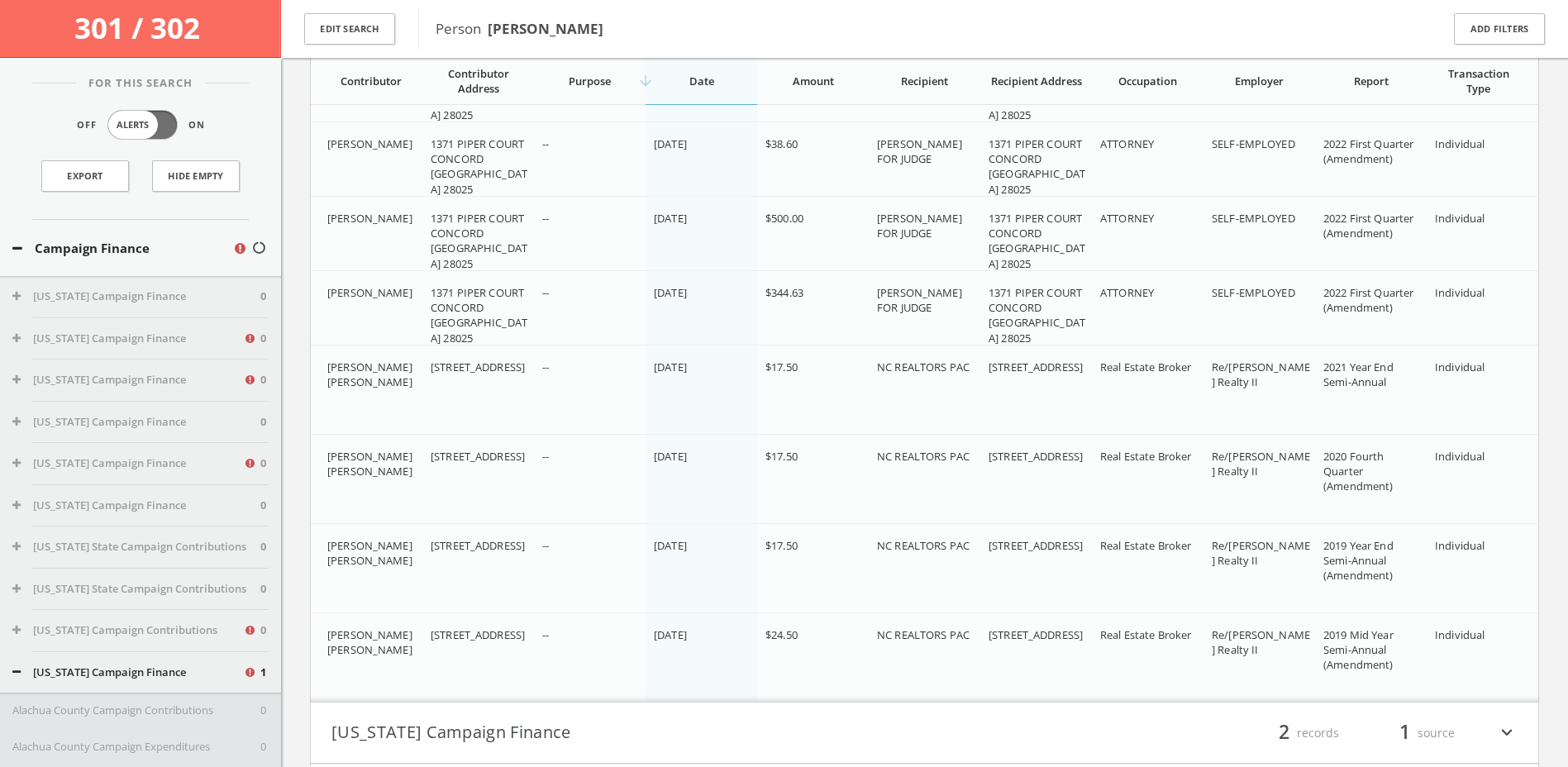 scroll, scrollTop: 11067, scrollLeft: 0, axis: vertical 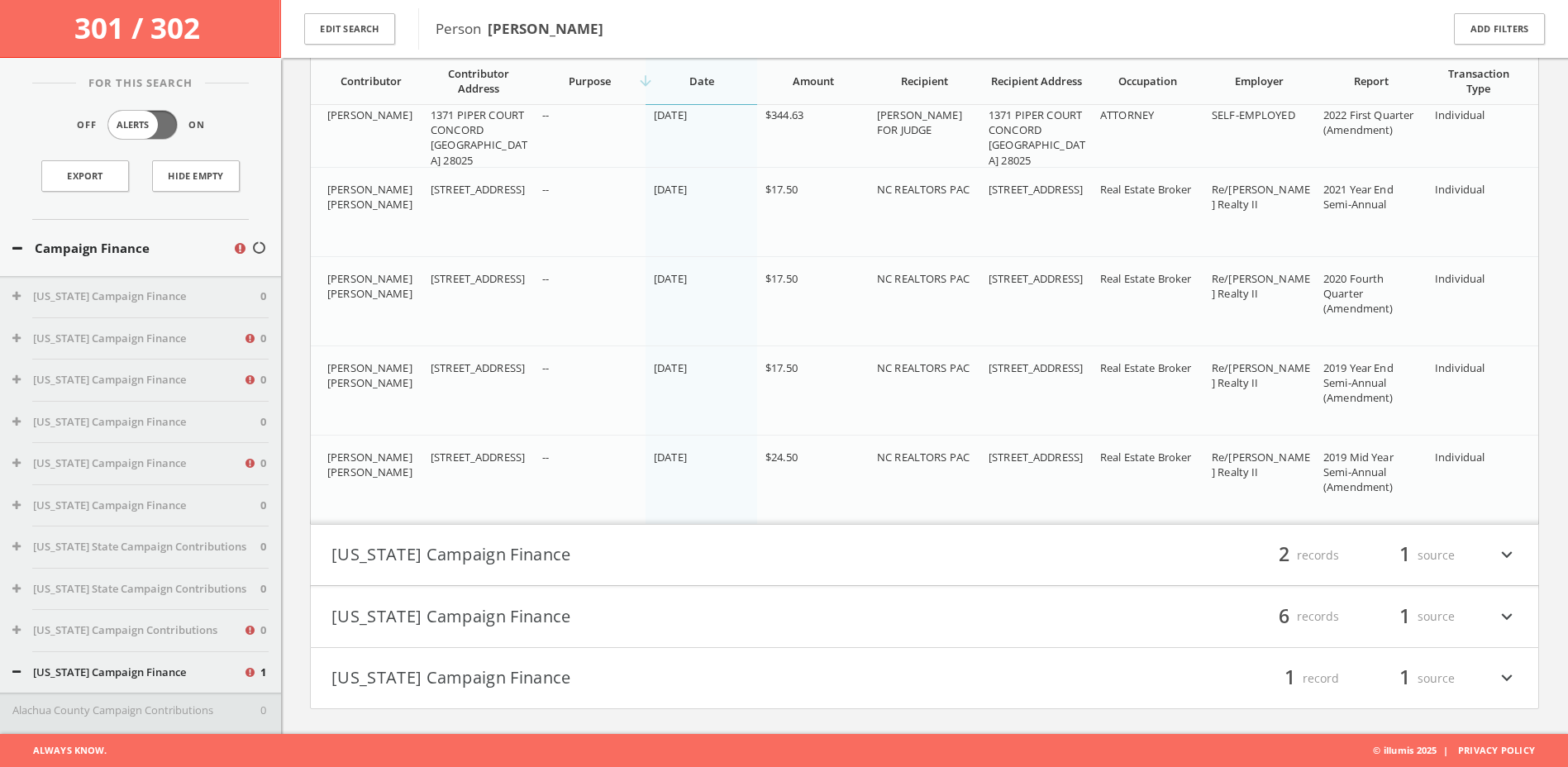 click on "[US_STATE] Campaign Finance" at bounding box center [628, 555] 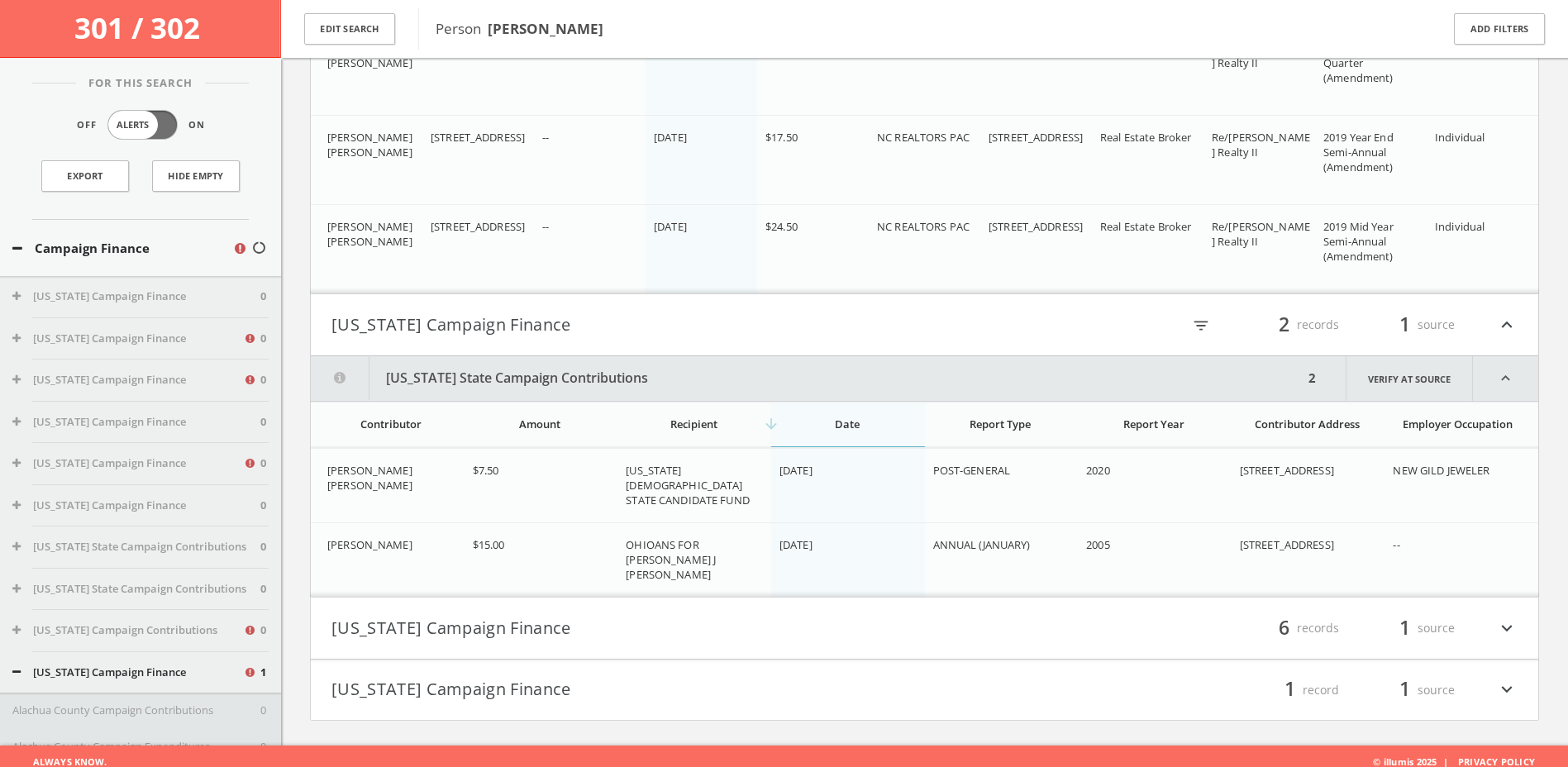 scroll, scrollTop: 11309, scrollLeft: 0, axis: vertical 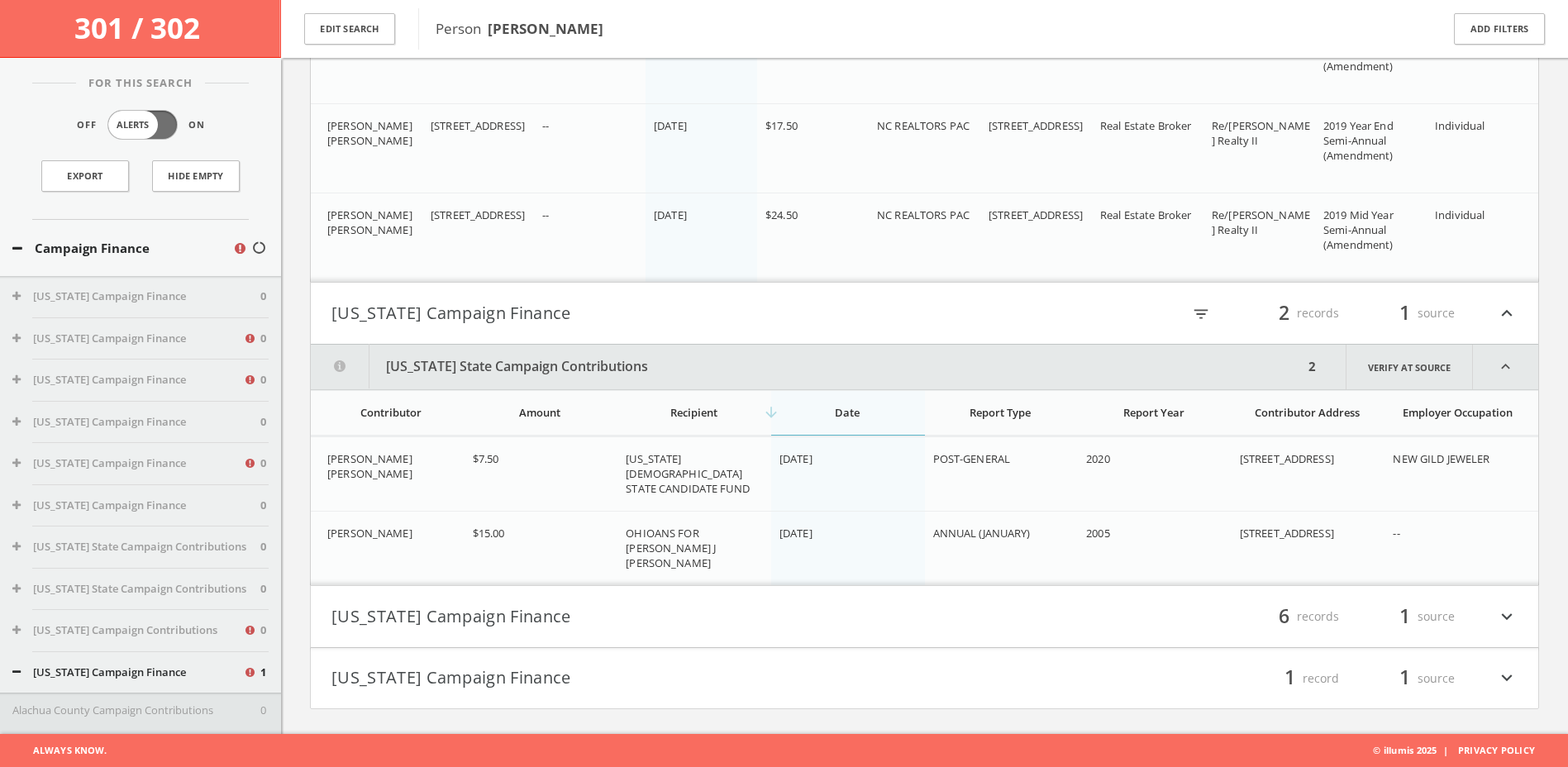 click on "[US_STATE] Campaign Finance" at bounding box center (628, 617) 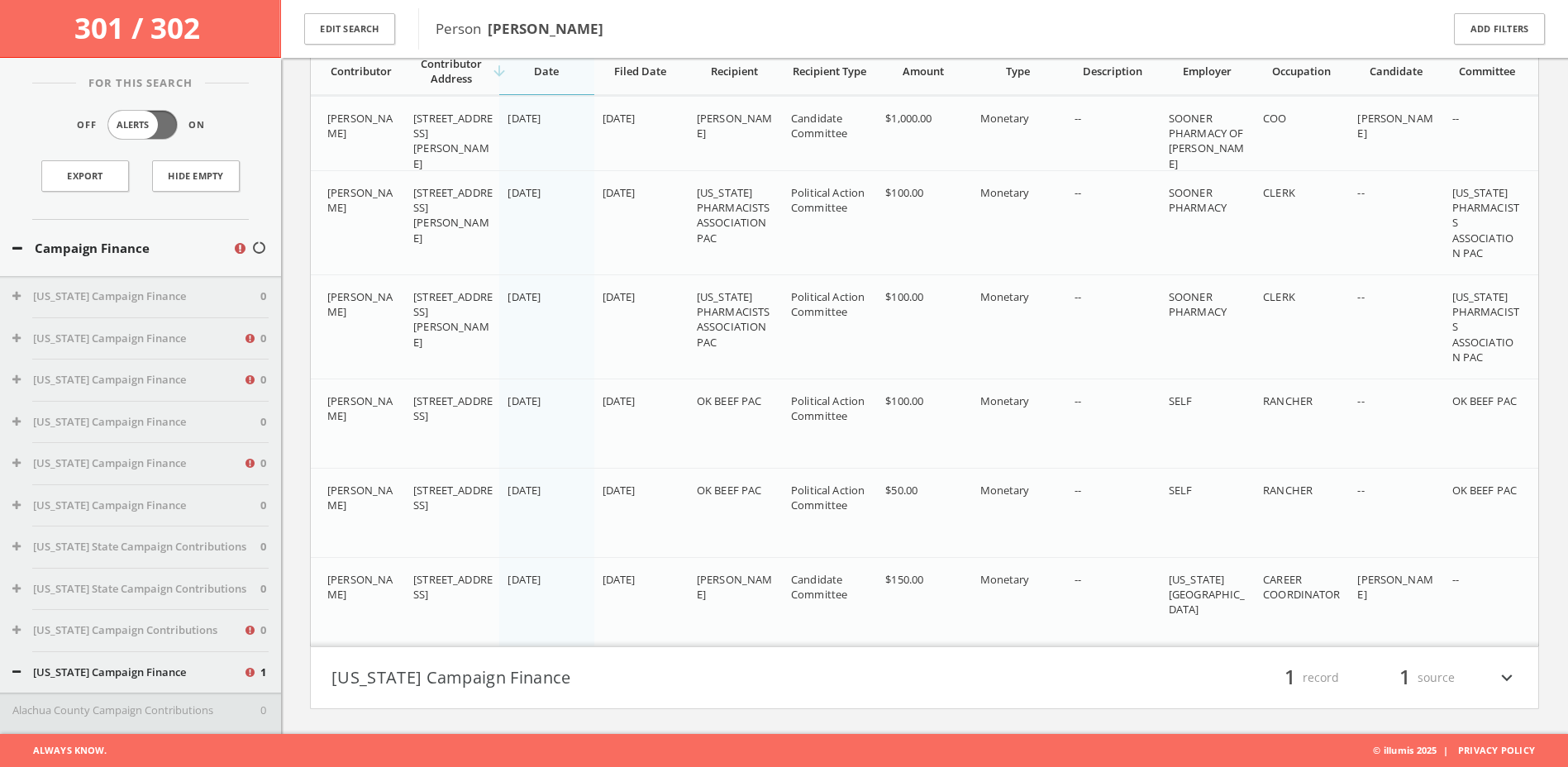 click on "[US_STATE] Campaign Finance" at bounding box center [628, 678] 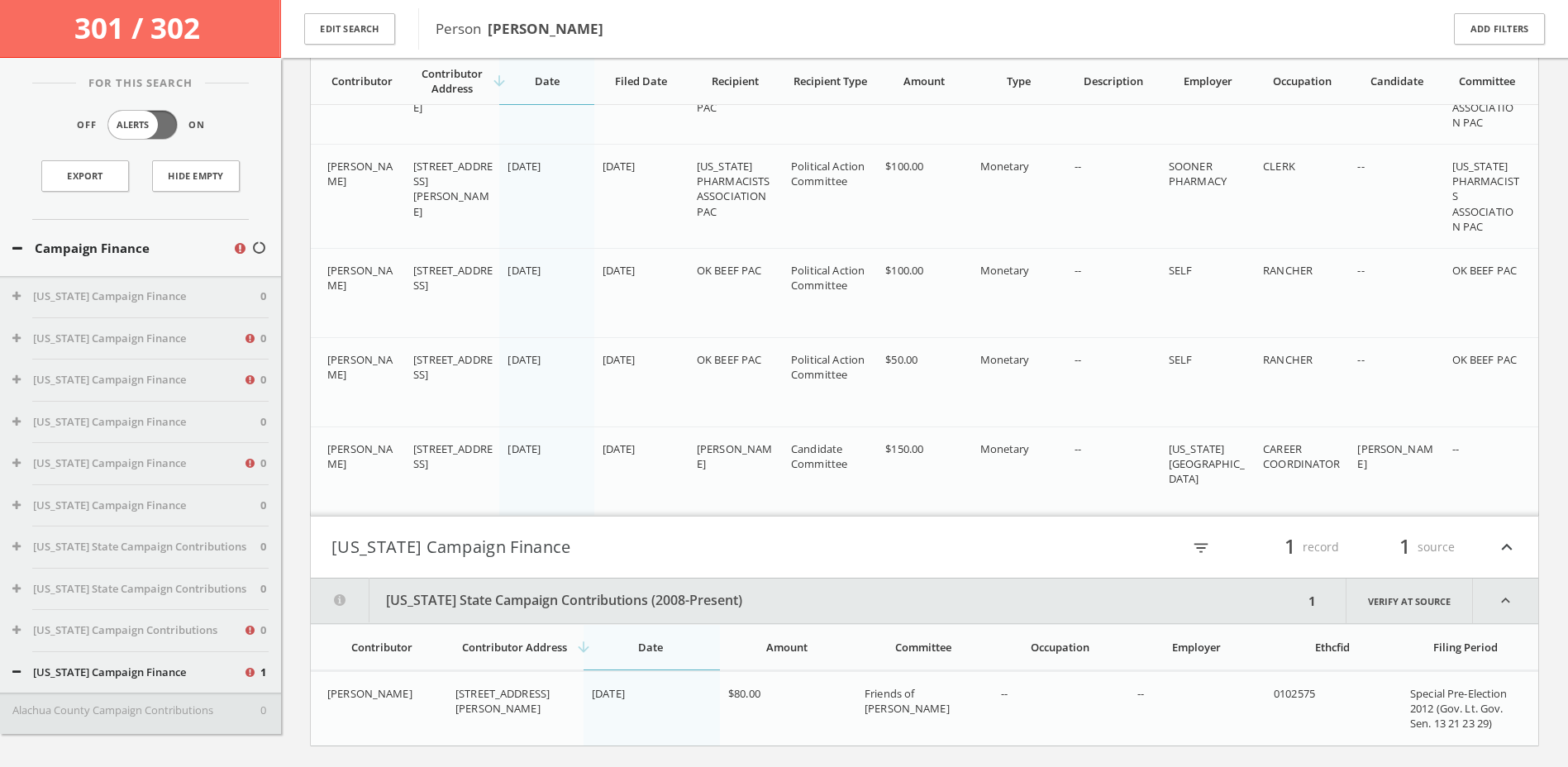 scroll, scrollTop: 12123, scrollLeft: 0, axis: vertical 